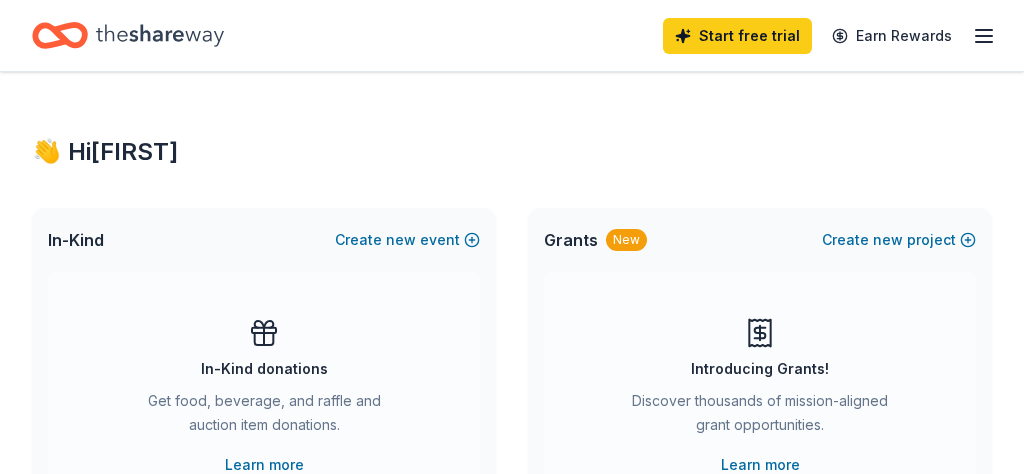 scroll, scrollTop: 0, scrollLeft: 0, axis: both 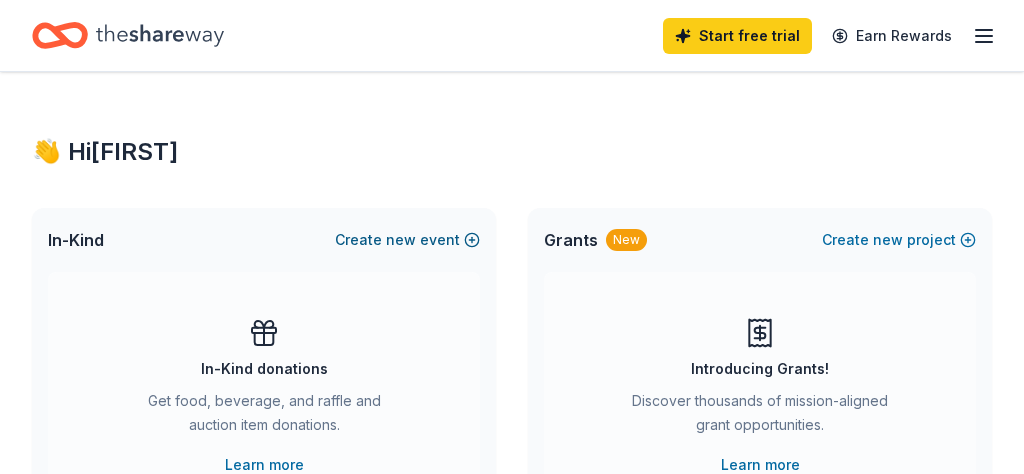 click on "new" at bounding box center [401, 240] 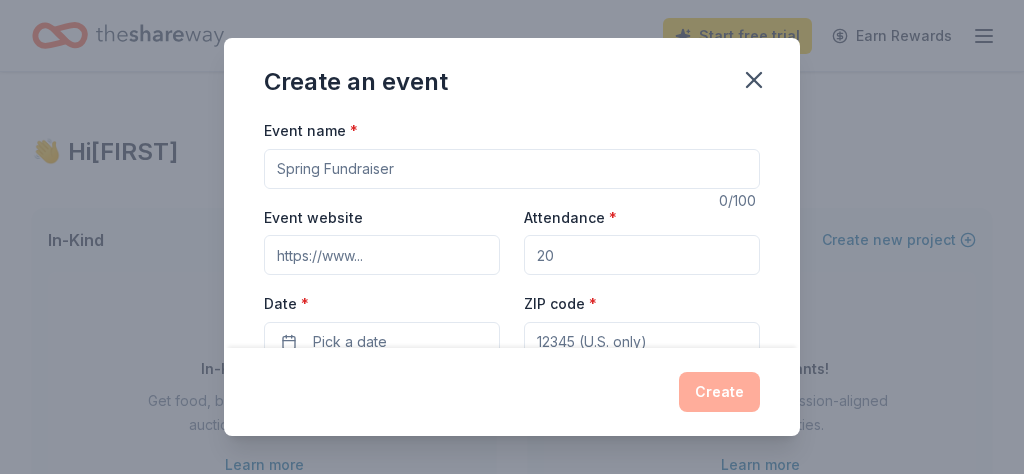 click on "Event name *" at bounding box center (512, 169) 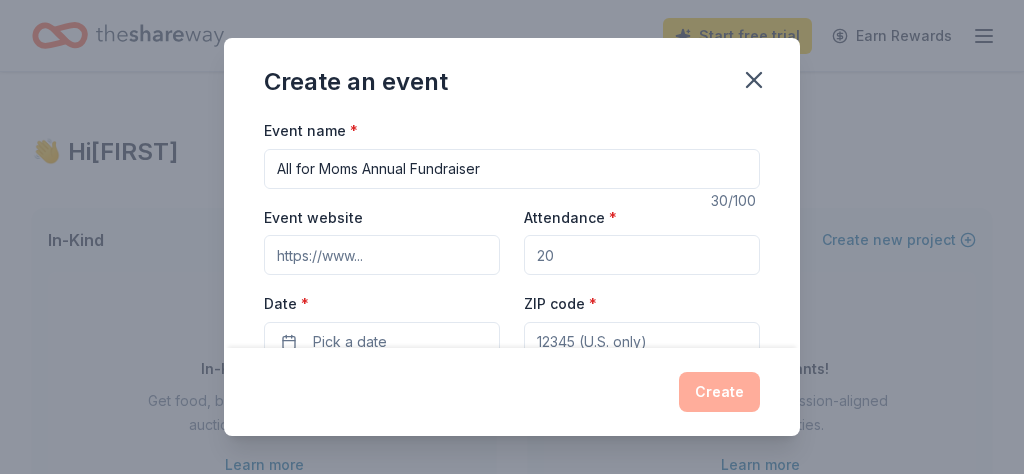 type on "All for Moms Annual Fundraiser" 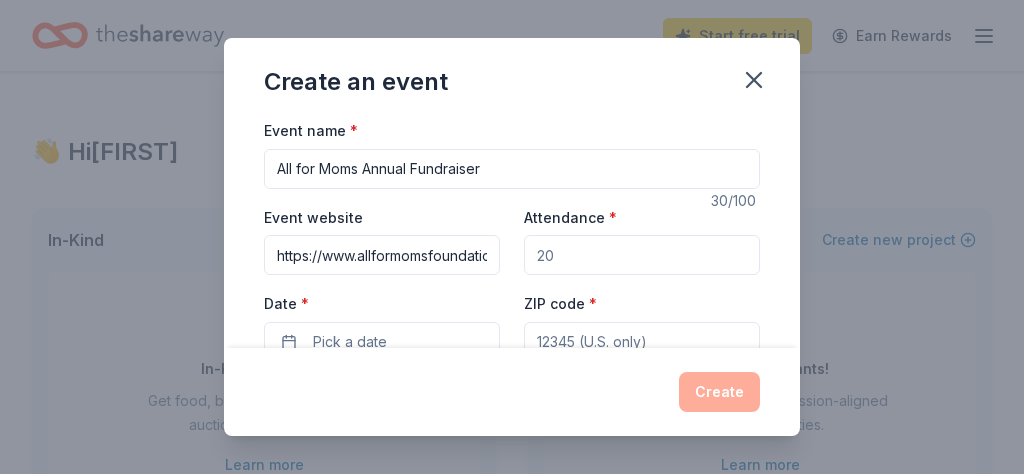 scroll, scrollTop: 0, scrollLeft: 159, axis: horizontal 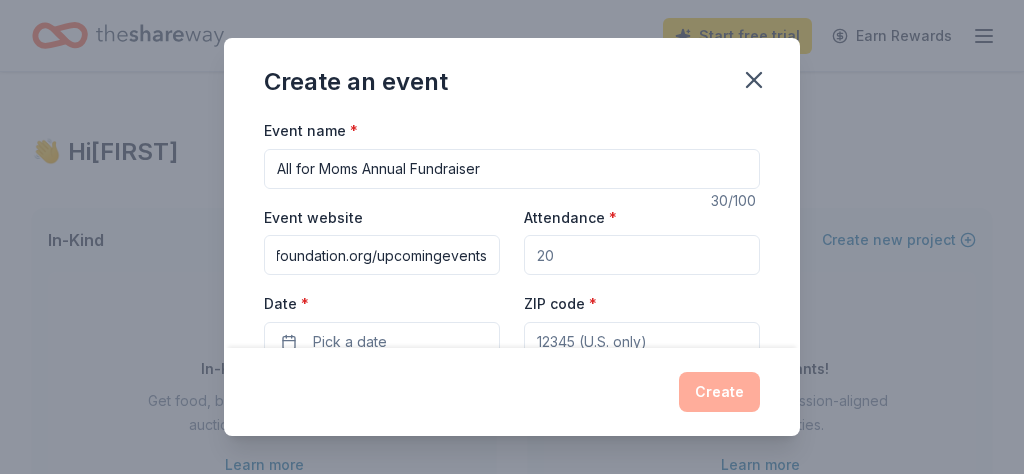 type on "https://www.allformomsfoundation.org/upcomingevents" 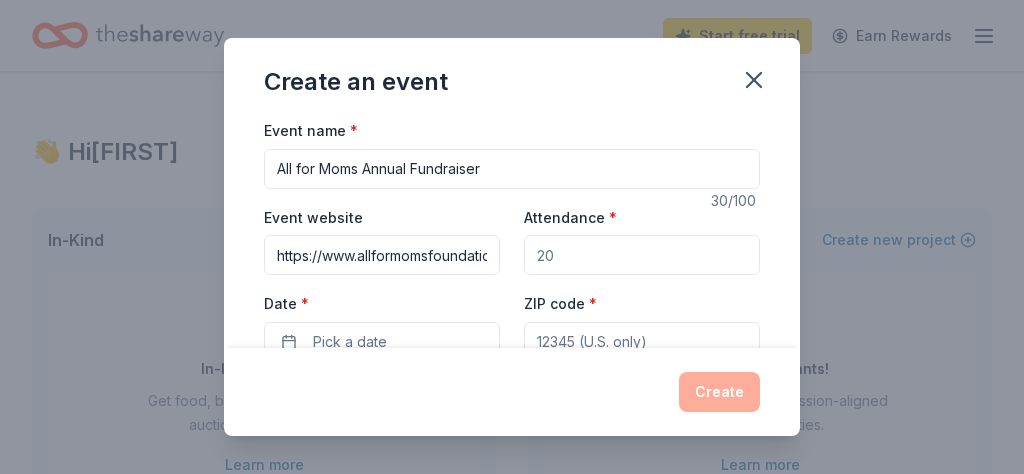 click on "Attendance *" at bounding box center [642, 255] 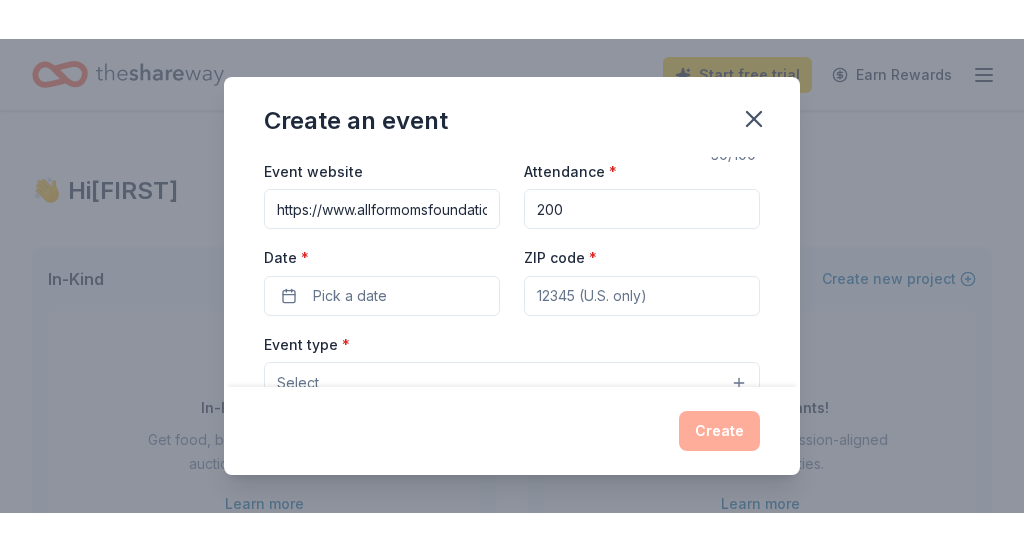 scroll, scrollTop: 86, scrollLeft: 0, axis: vertical 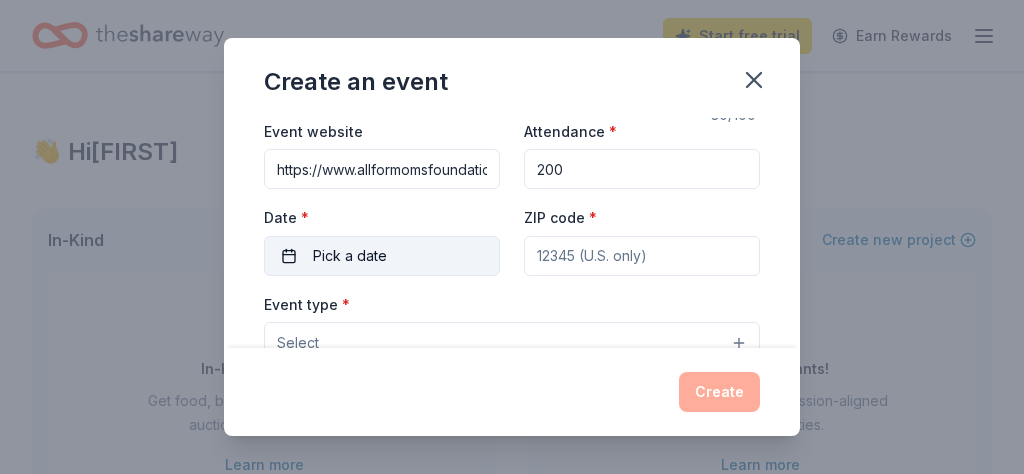 type on "200" 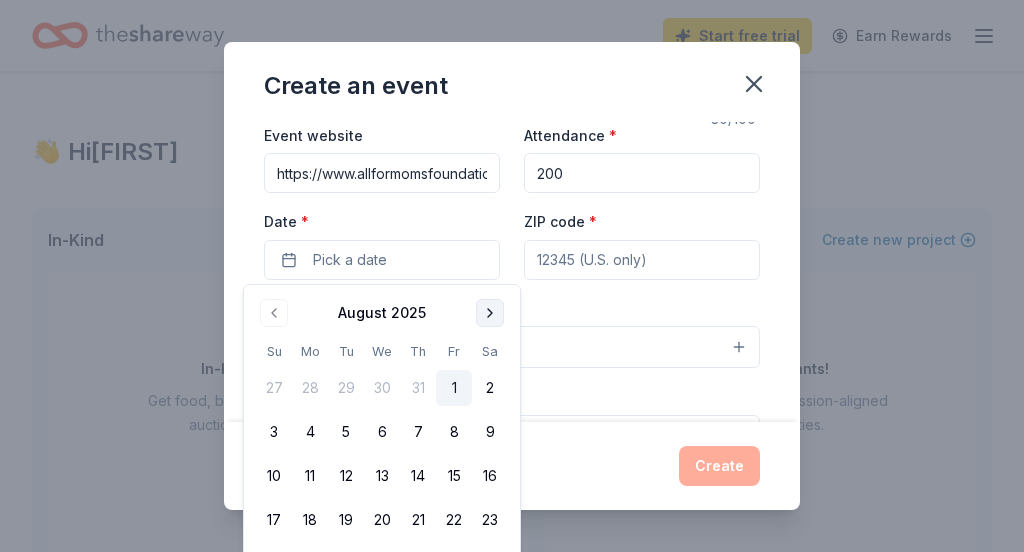 click at bounding box center [490, 313] 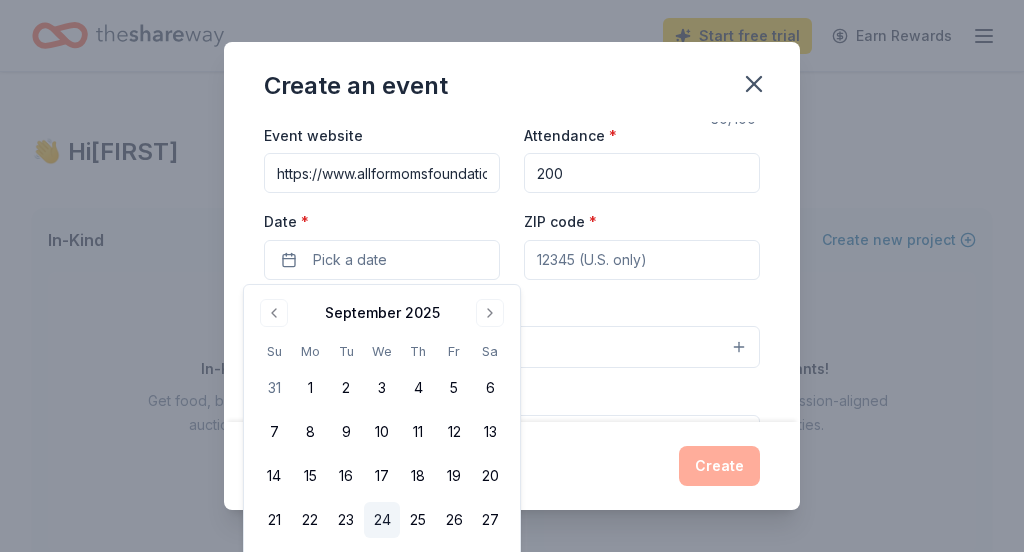 click on "24" at bounding box center (382, 520) 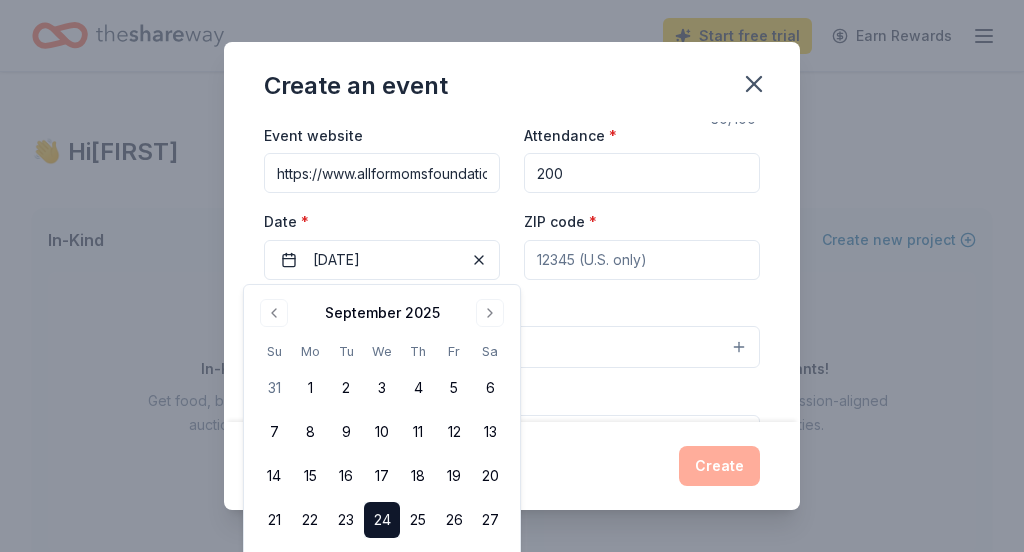 click on "ZIP code *" at bounding box center (642, 260) 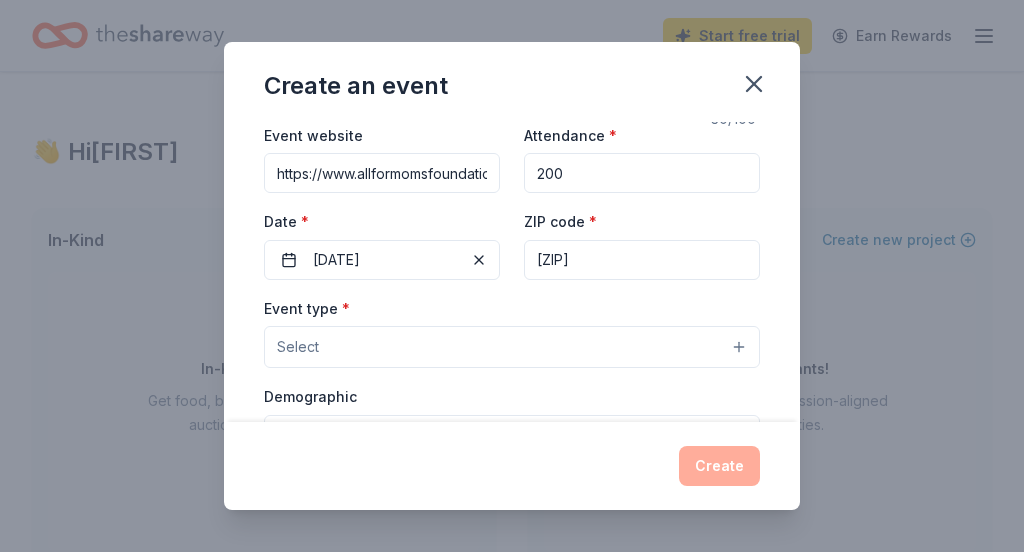 type on "64155" 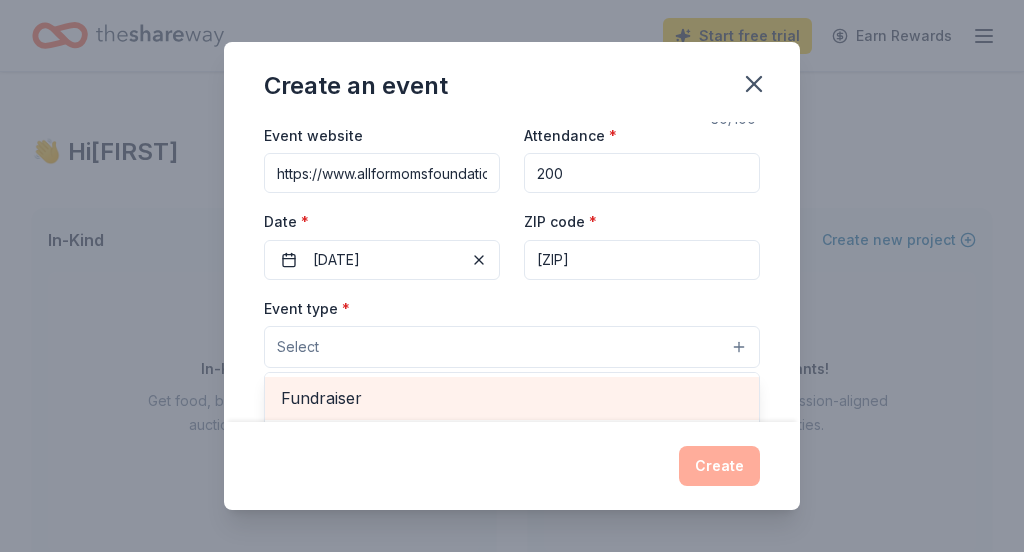 click on "Fundraiser" at bounding box center (512, 398) 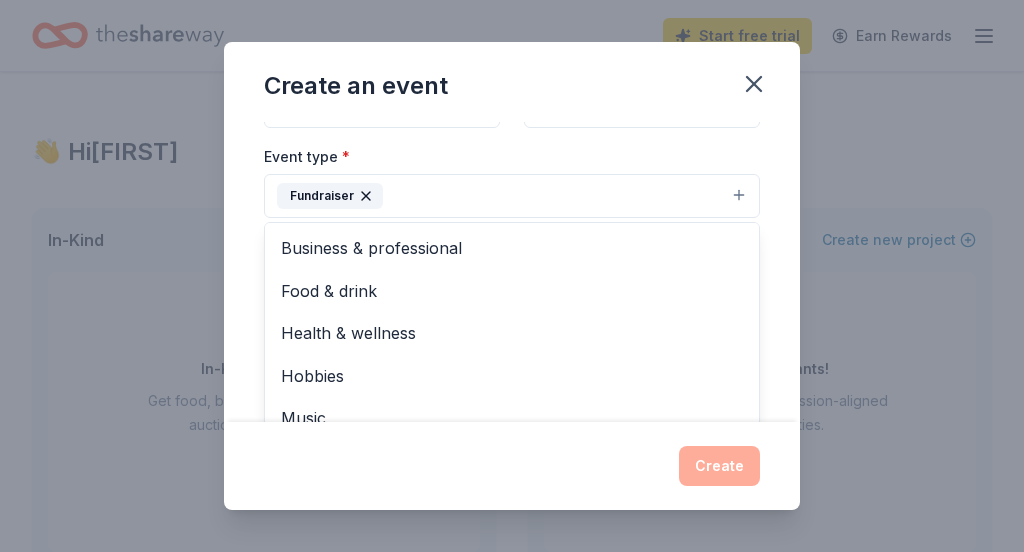 scroll, scrollTop: 280, scrollLeft: 0, axis: vertical 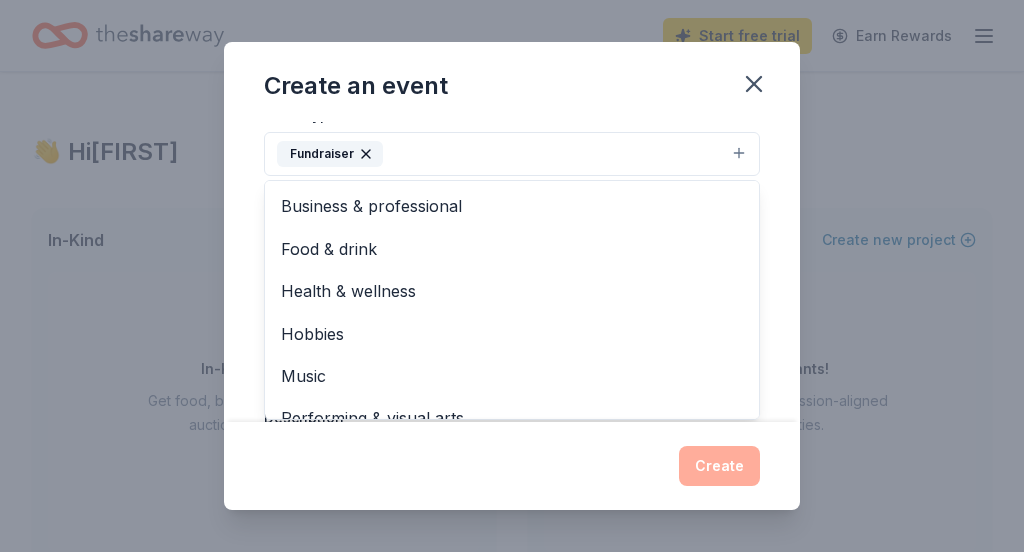 click on "Event name * All for Moms Annual Fundraiser 30 /100 Event website https://www.allformomsfoundation.org/upcomingevents Attendance * 200 Date * 09/24/2025 ZIP code * 64155 Event type * Fundraiser Business & professional Food & drink Health & wellness Hobbies Music Performing & visual arts Demographic Select We use this information to help brands find events with their target demographic to sponsor their products. Mailing address Apt/unit Description What are you looking for? * Auction & raffle Meals Snacks Desserts Alcohol Beverages Send me reminders Email me reminders of donor application deadlines Recurring event" at bounding box center [512, 272] 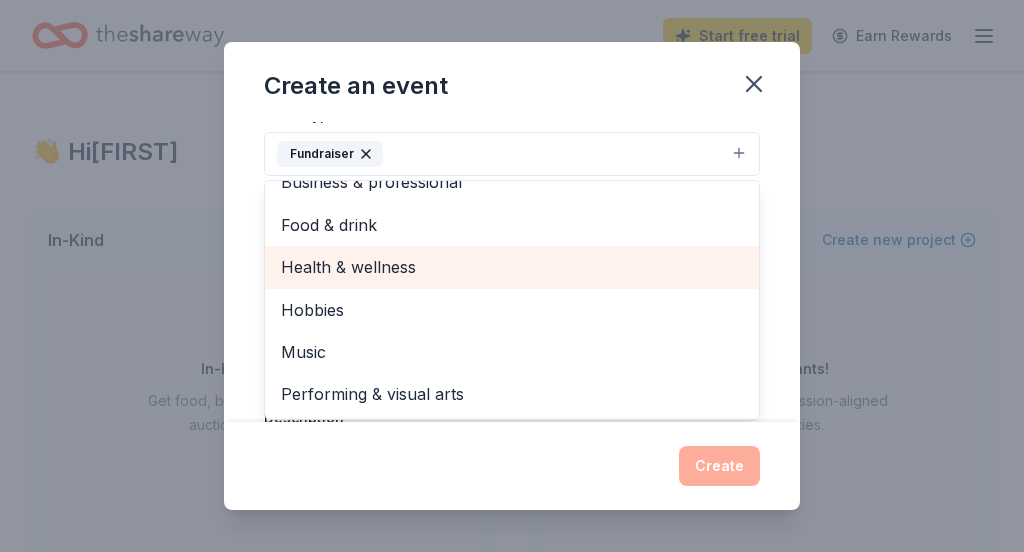 scroll, scrollTop: 0, scrollLeft: 0, axis: both 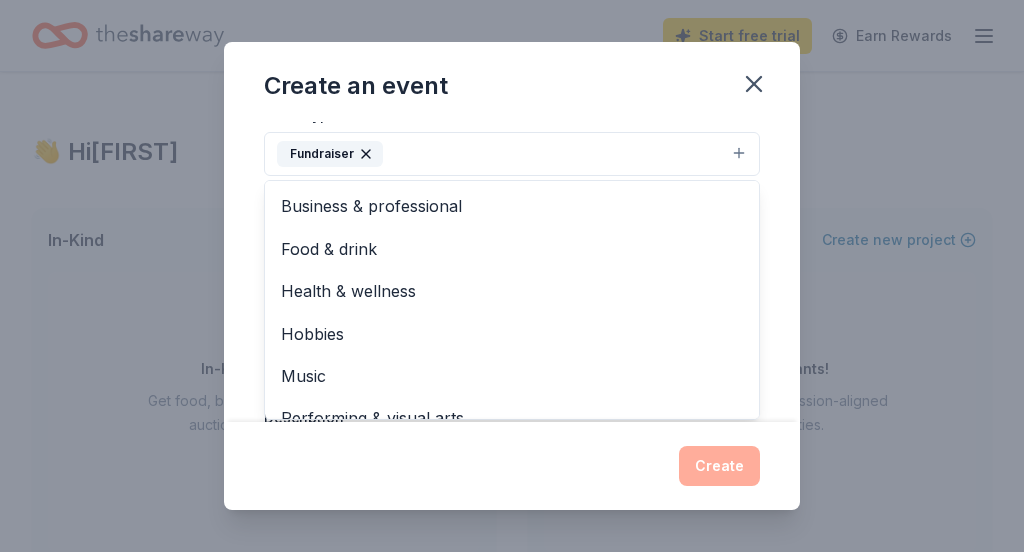 click on "Event name * All for Moms Annual Fundraiser 30 /100 Event website https://www.allformomsfoundation.org/upcomingevents Attendance * 200 Date * 09/24/2025 ZIP code * 64155 Event type * Fundraiser Business & professional Food & drink Health & wellness Hobbies Music Performing & visual arts Demographic Select We use this information to help brands find events with their target demographic to sponsor their products. Mailing address Apt/unit Description What are you looking for? * Auction & raffle Meals Snacks Desserts Alcohol Beverages Send me reminders Email me reminders of donor application deadlines Recurring event" at bounding box center [512, 272] 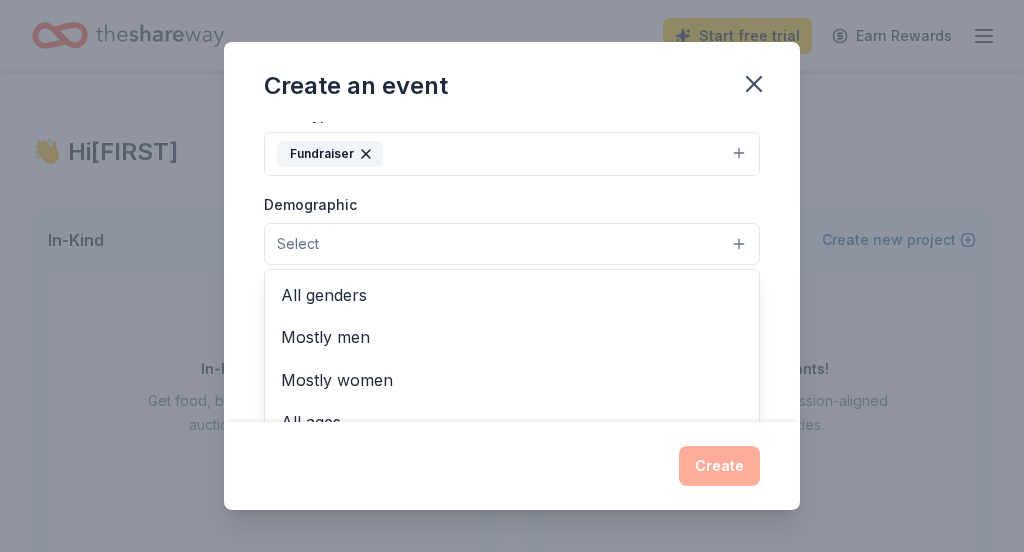 click on "Select" at bounding box center (512, 244) 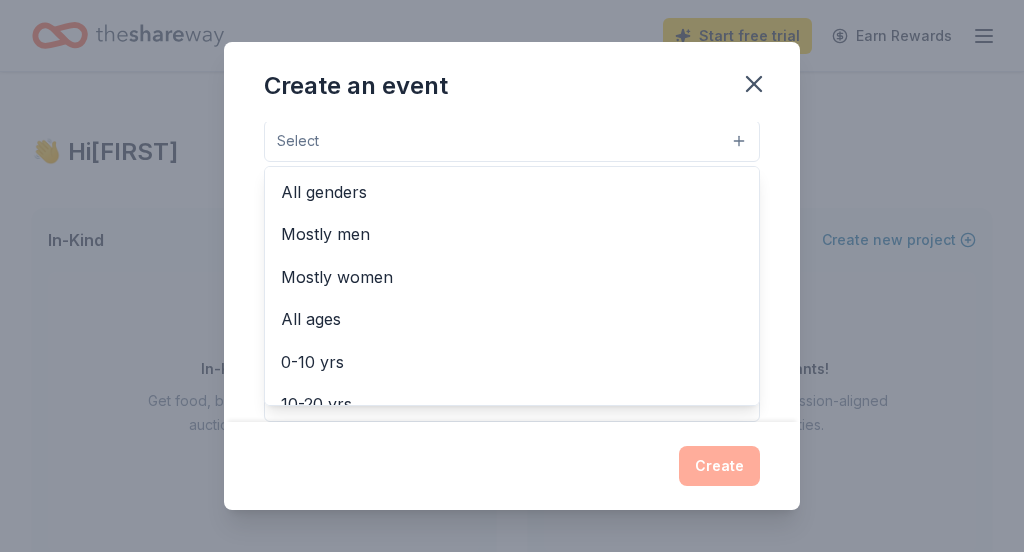 scroll, scrollTop: 392, scrollLeft: 0, axis: vertical 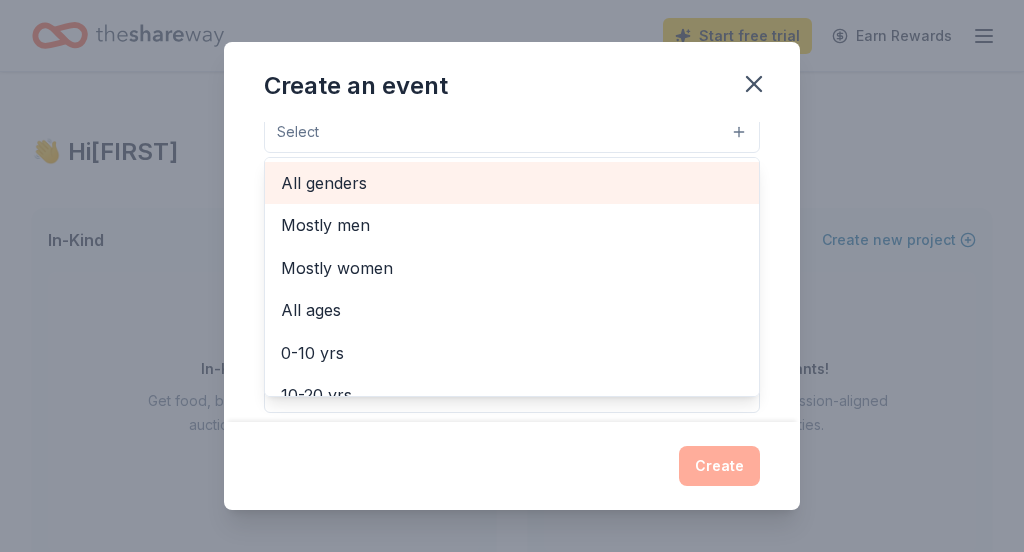 click on "All genders" at bounding box center [512, 183] 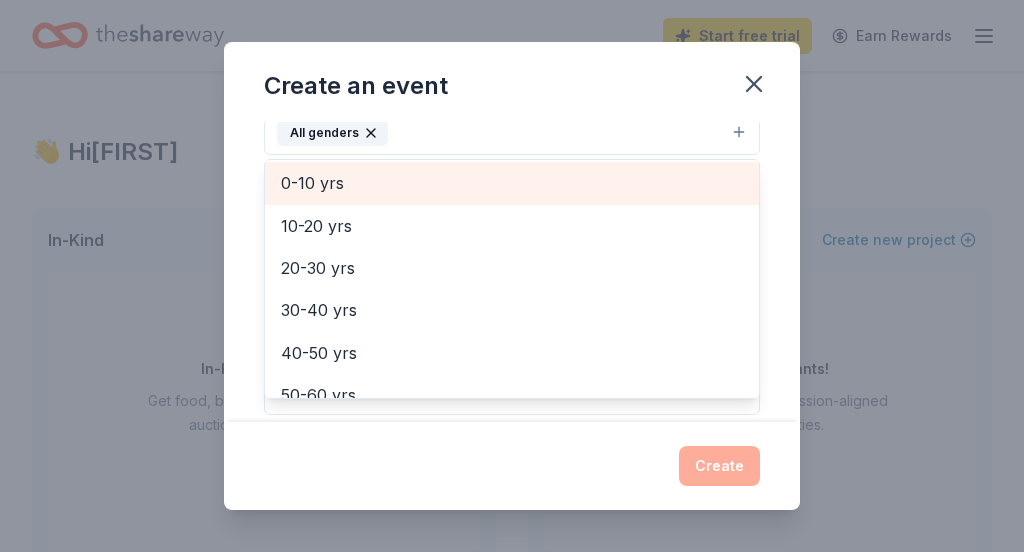 scroll, scrollTop: 279, scrollLeft: 0, axis: vertical 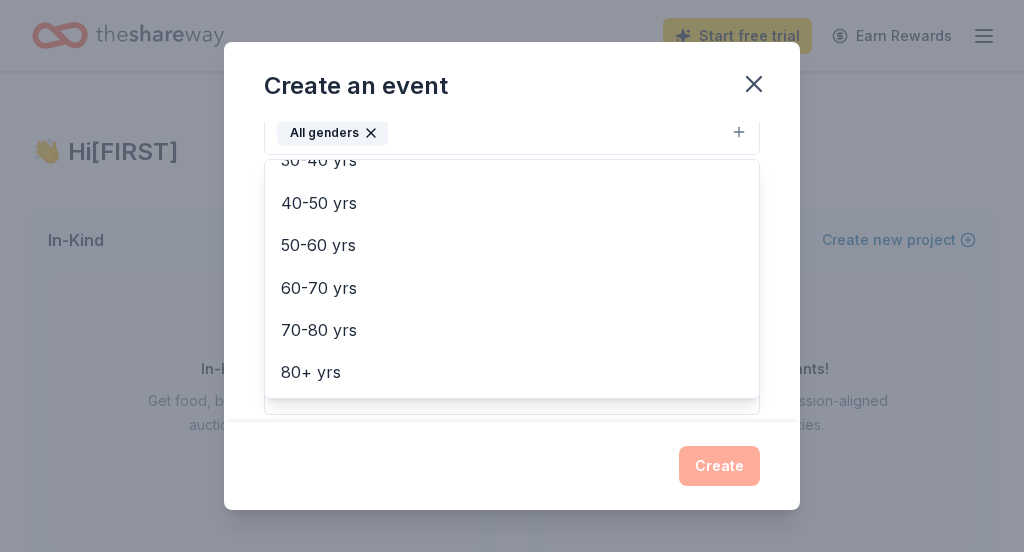 click on "Event name * All for Moms Annual Fundraiser 30 /100 Event website https://www.allformomsfoundation.org/upcomingevents Attendance * 200 Date * 09/24/2025 ZIP code * 64155 Event type * Fundraiser Demographic All genders Mostly men Mostly women All ages 0-10 yrs 10-20 yrs 20-30 yrs 30-40 yrs 40-50 yrs 50-60 yrs 60-70 yrs 70-80 yrs 80+ yrs We use this information to help brands find events with their target demographic to sponsor their products. Mailing address Apt/unit Description What are you looking for? * Auction & raffle Meals Snacks Desserts Alcohol Beverages Send me reminders Email me reminders of donor application deadlines Recurring event" at bounding box center (512, 272) 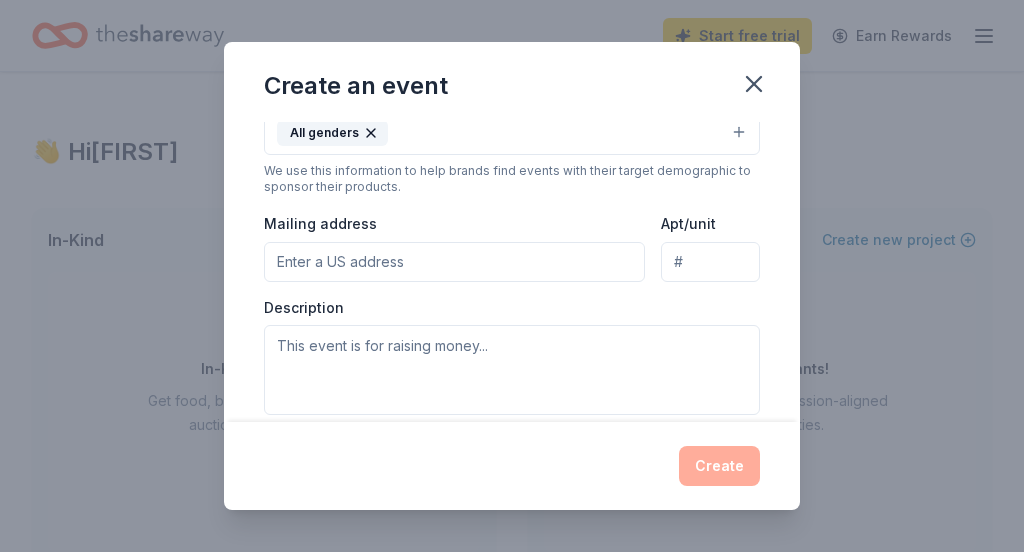 scroll, scrollTop: 381, scrollLeft: 0, axis: vertical 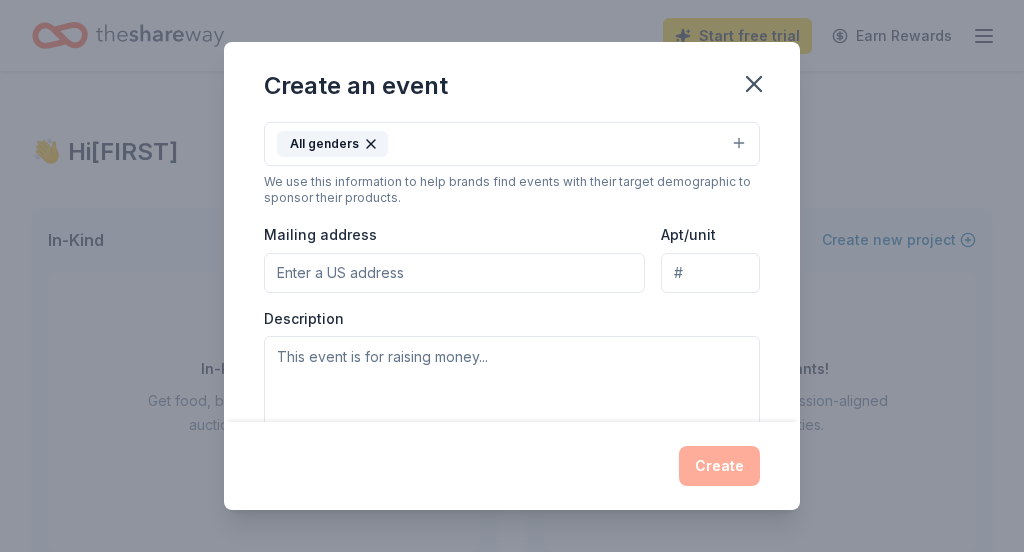 click on "Mailing address" at bounding box center (454, 273) 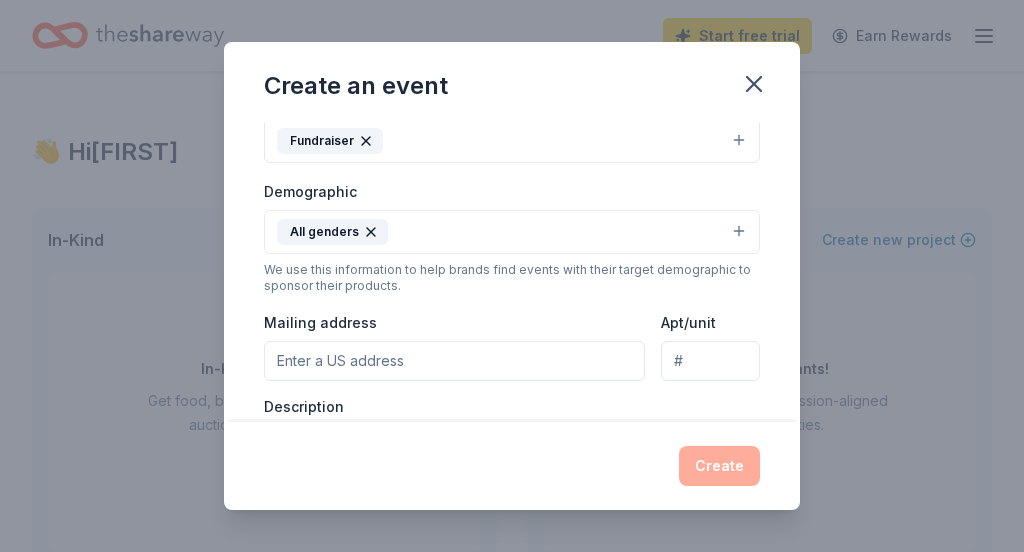 scroll, scrollTop: 297, scrollLeft: 0, axis: vertical 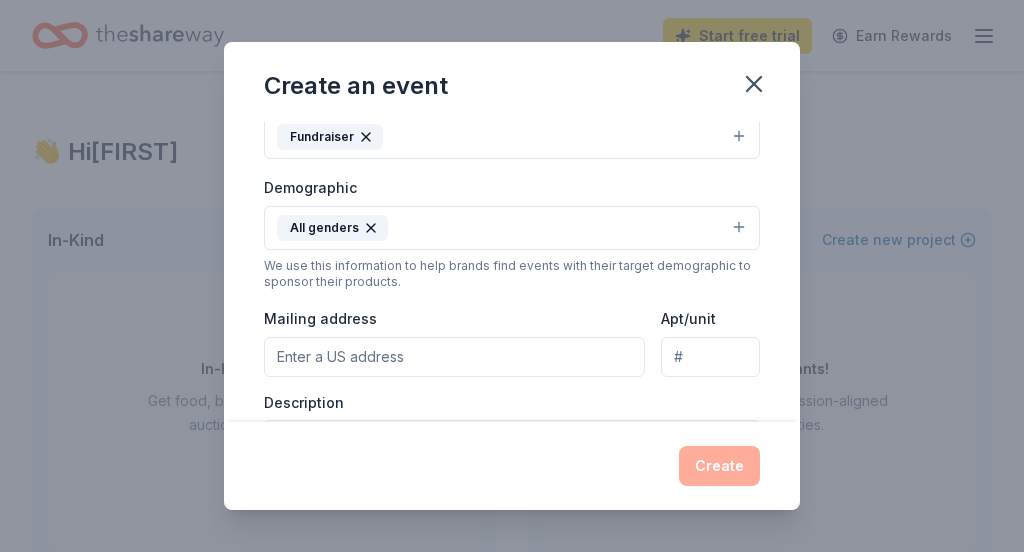 paste on "8829 Long St Lenexa KS 66215" 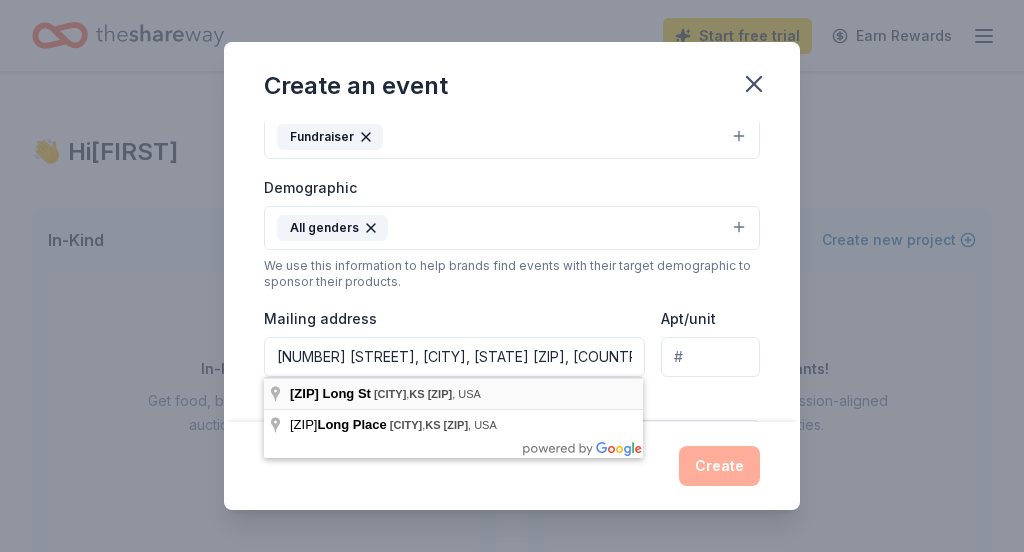 type on "8829 Long Street, Lenexa, KS, 66215" 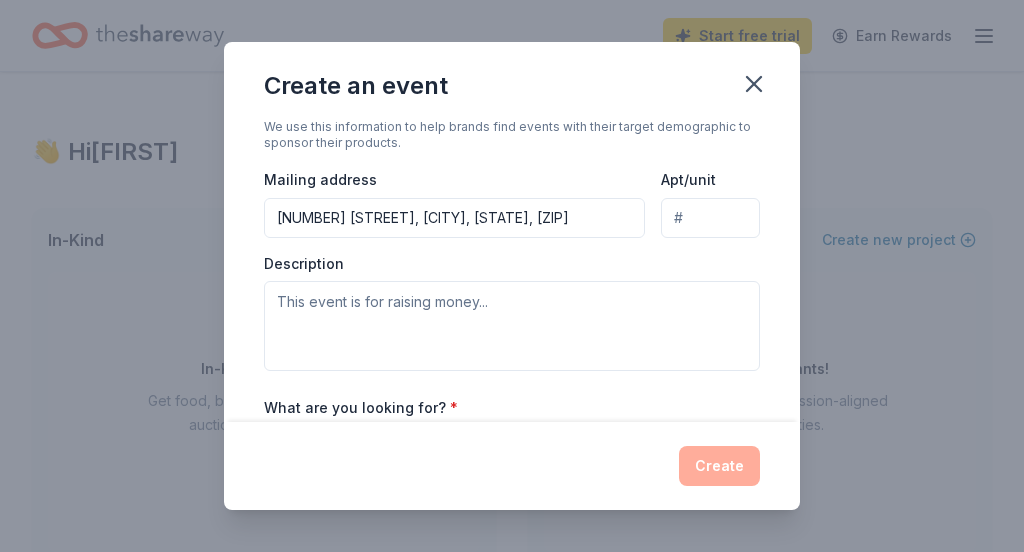 scroll, scrollTop: 494, scrollLeft: 0, axis: vertical 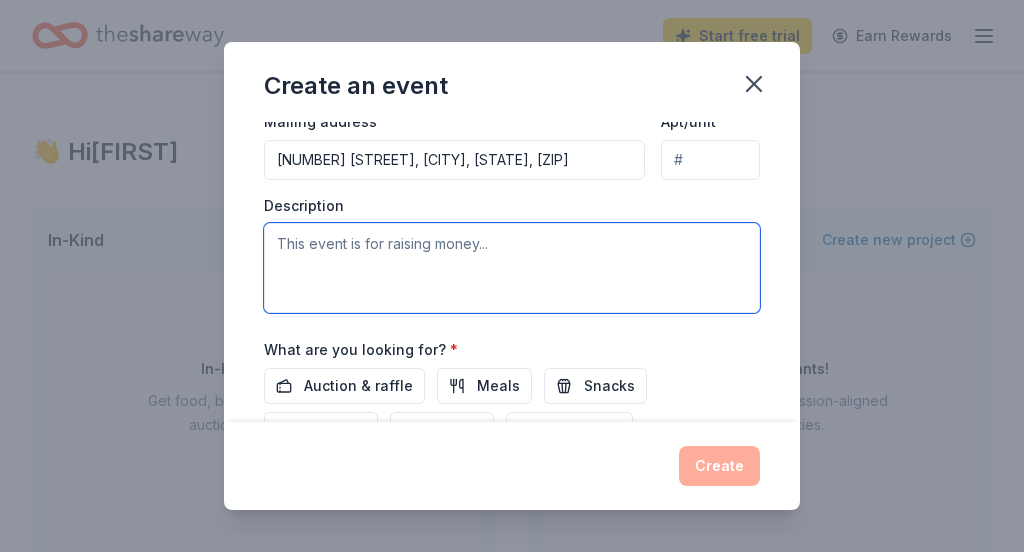 click at bounding box center (512, 268) 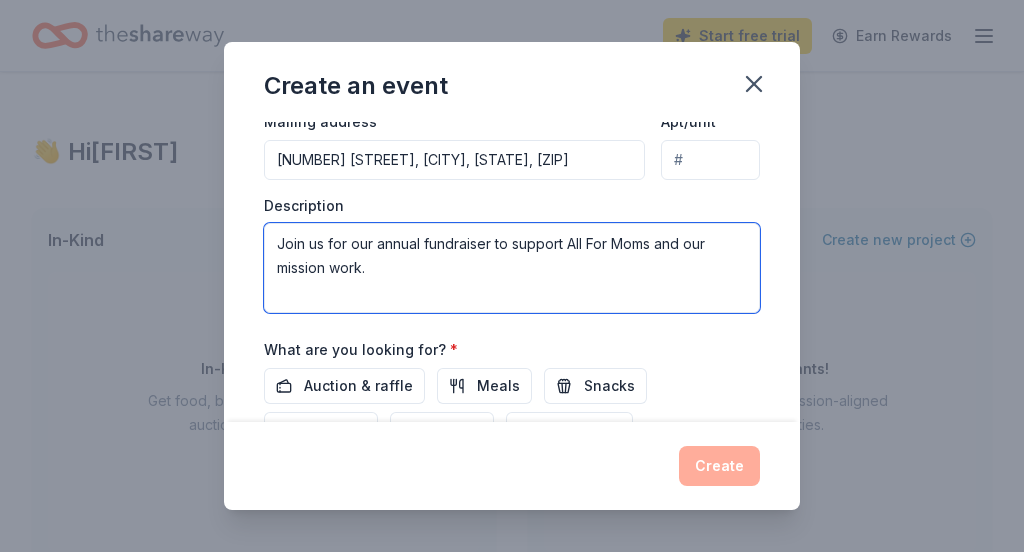 paste on "All For Moms Foundation has a vision to create a community that can lean on one another in a time of need - a village. We believe that helping moms create a peaceful household leads to stronger, nurturing relationships within the home. We have various programs and initiatives to improve the lives of mothers and their families." 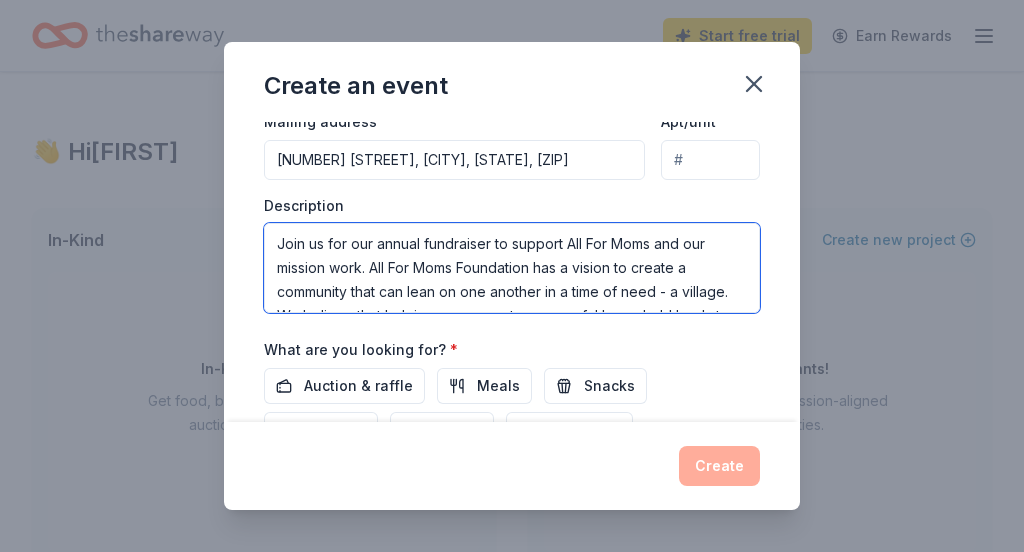 scroll, scrollTop: 96, scrollLeft: 0, axis: vertical 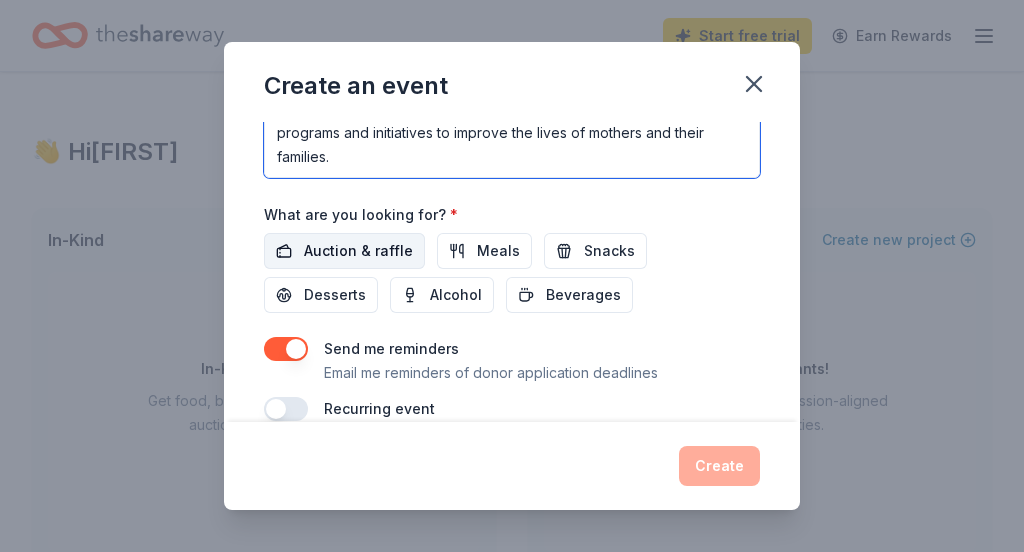 type on "Join us for our annual fundraiser to support All For Moms and our mission work. All For Moms Foundation has a vision to create a community that can lean on one another in a time of need - a village. We believe that helping moms create a peaceful household leads to stronger, nurturing relationships within the home. We have various programs and initiatives to improve the lives of mothers and their families." 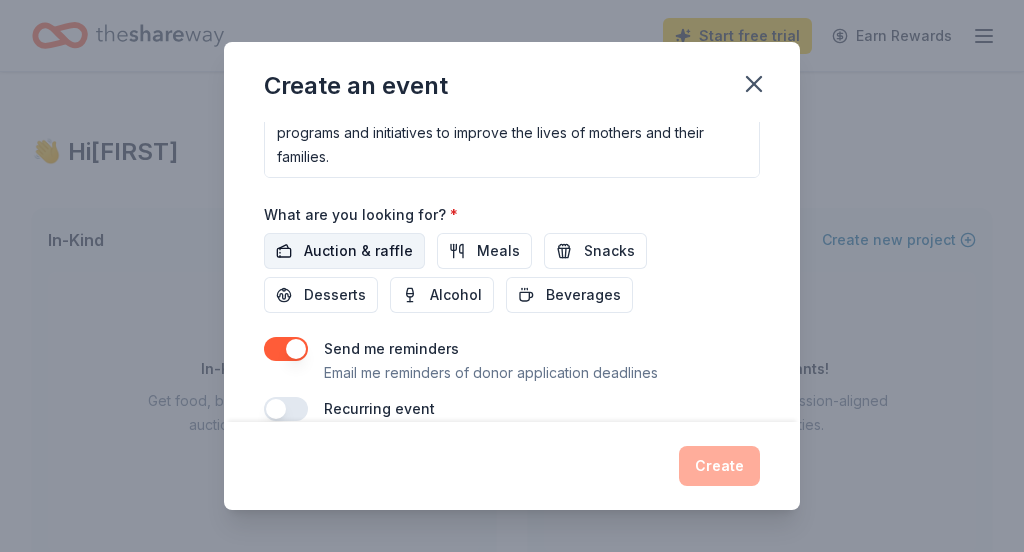 click on "Auction & raffle" at bounding box center (344, 251) 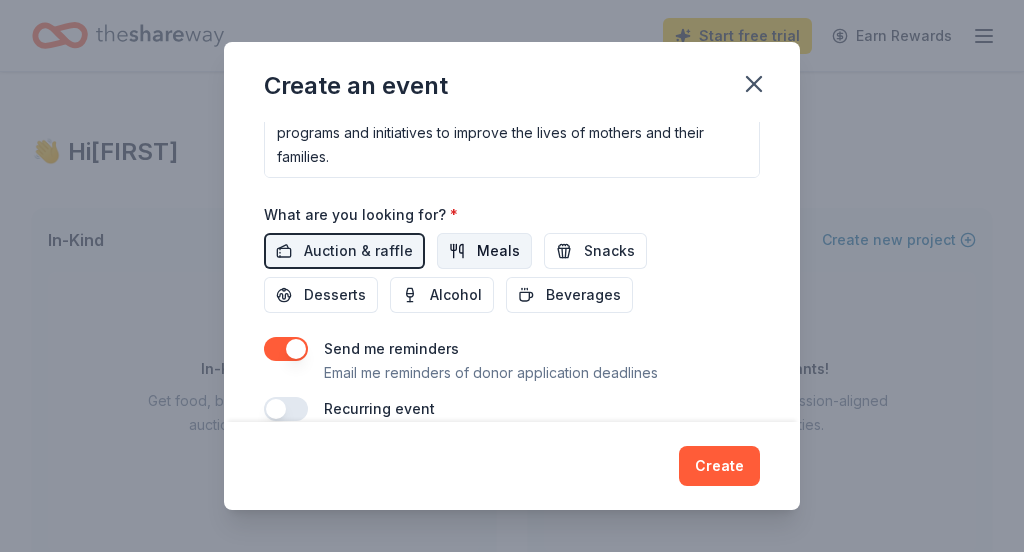 click on "Meals" at bounding box center (498, 251) 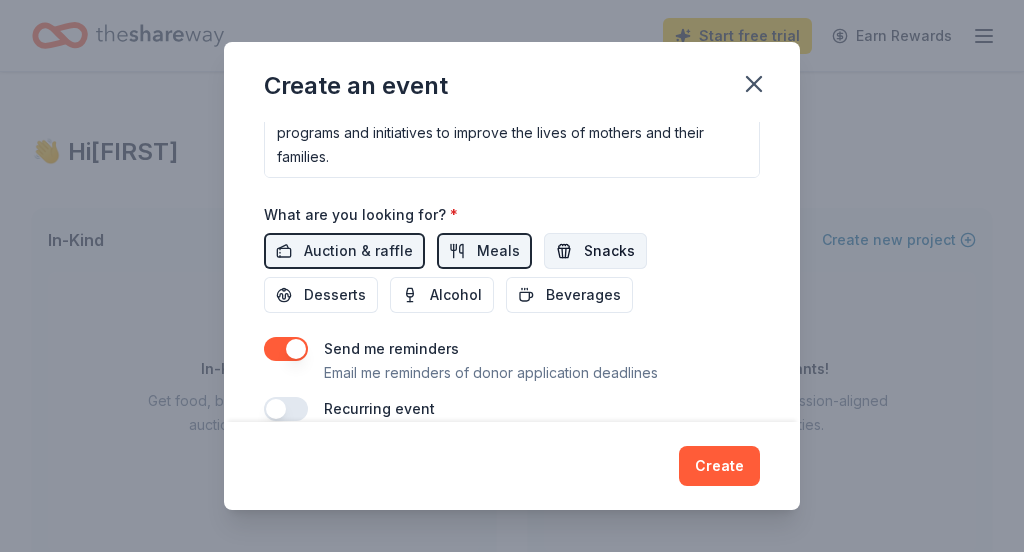 click on "Snacks" at bounding box center (609, 251) 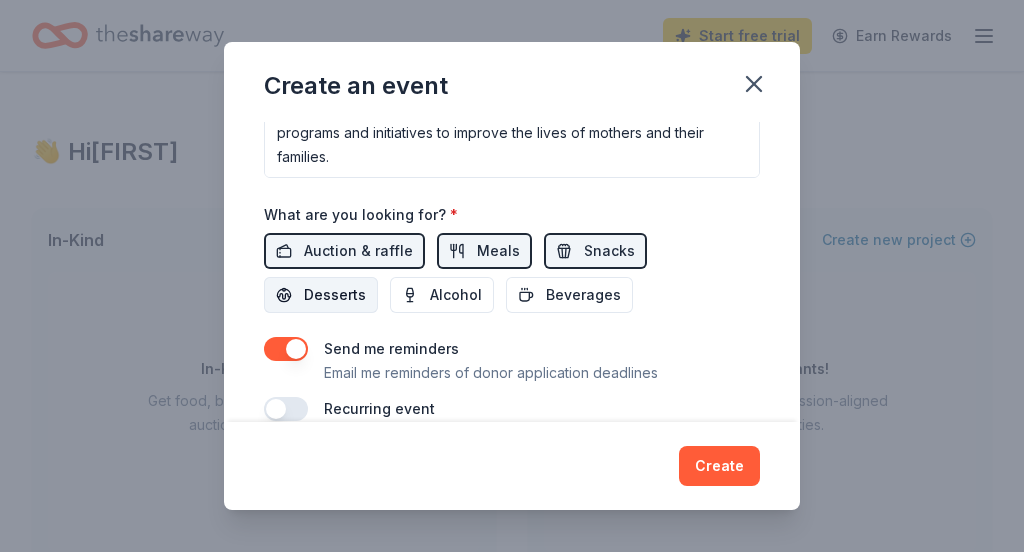 click on "Desserts" at bounding box center (321, 295) 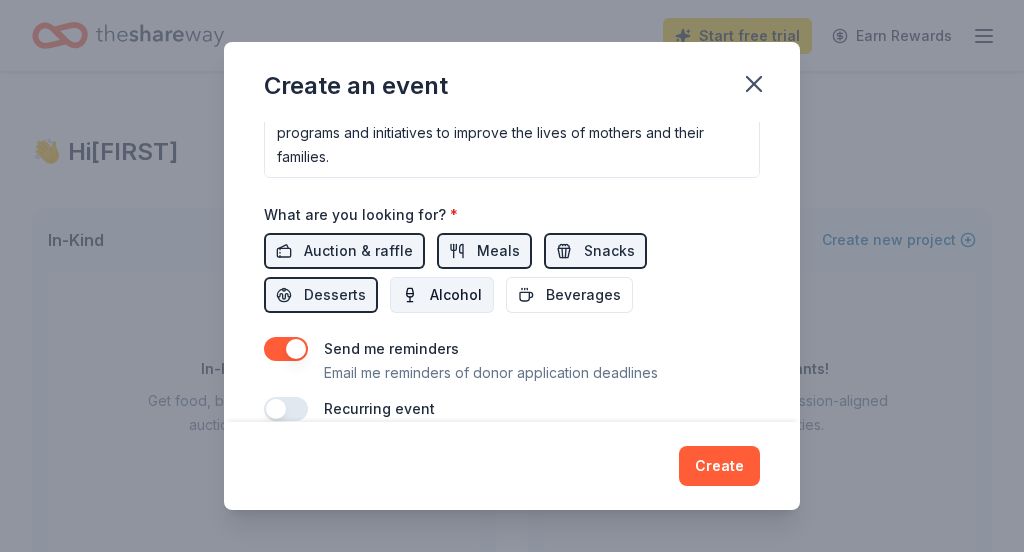 click on "Alcohol" at bounding box center [442, 295] 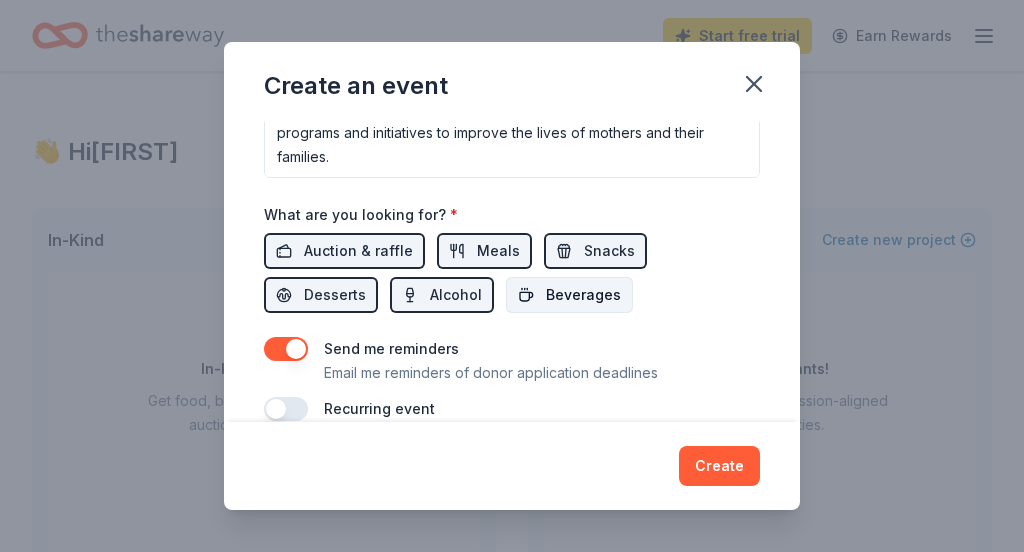 click on "Beverages" at bounding box center (583, 295) 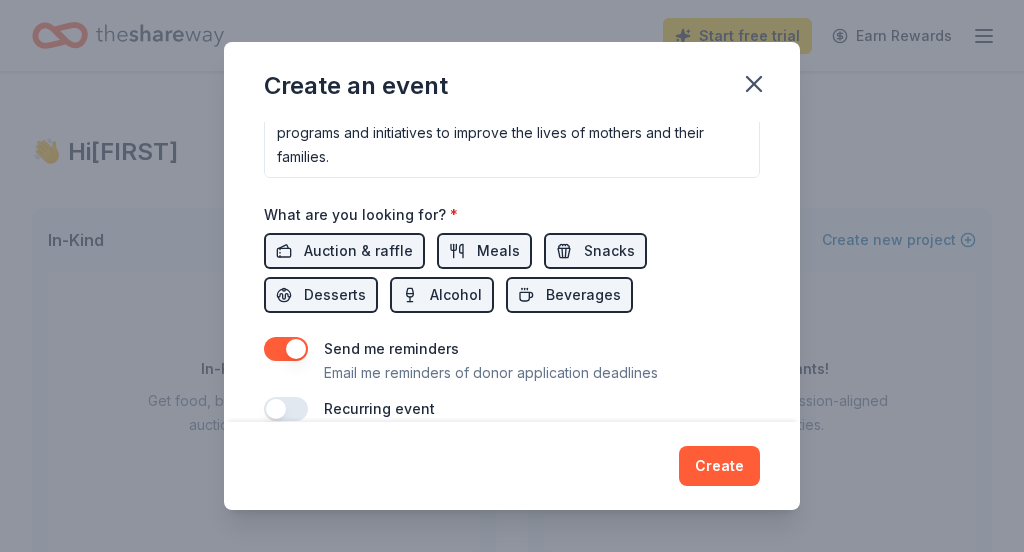 scroll, scrollTop: 660, scrollLeft: 0, axis: vertical 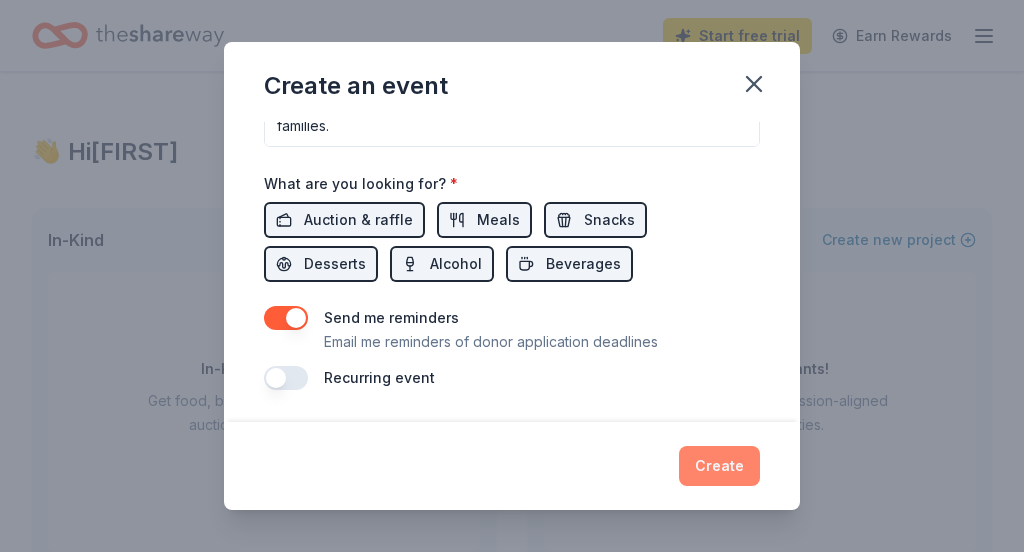 click on "Create" at bounding box center (719, 466) 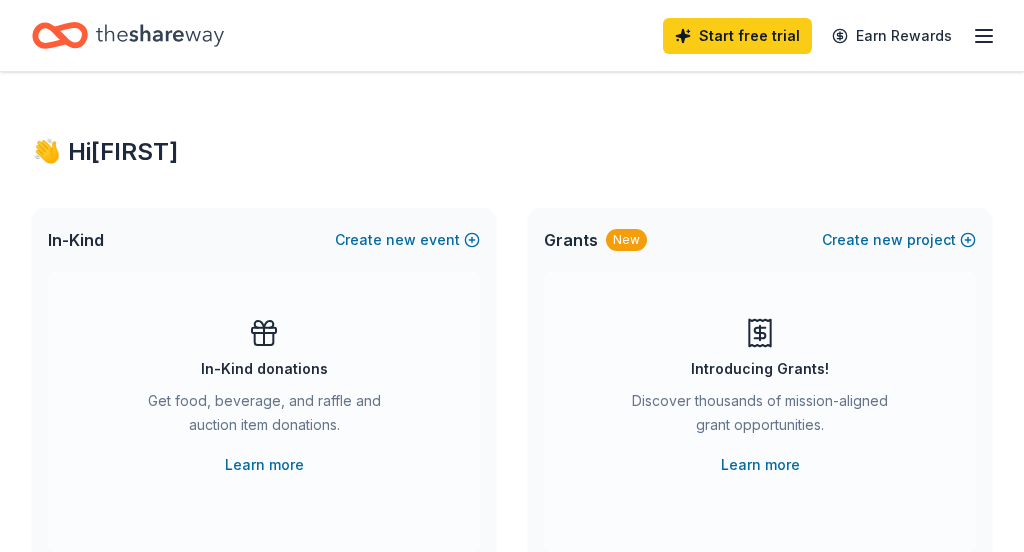 scroll, scrollTop: 0, scrollLeft: 0, axis: both 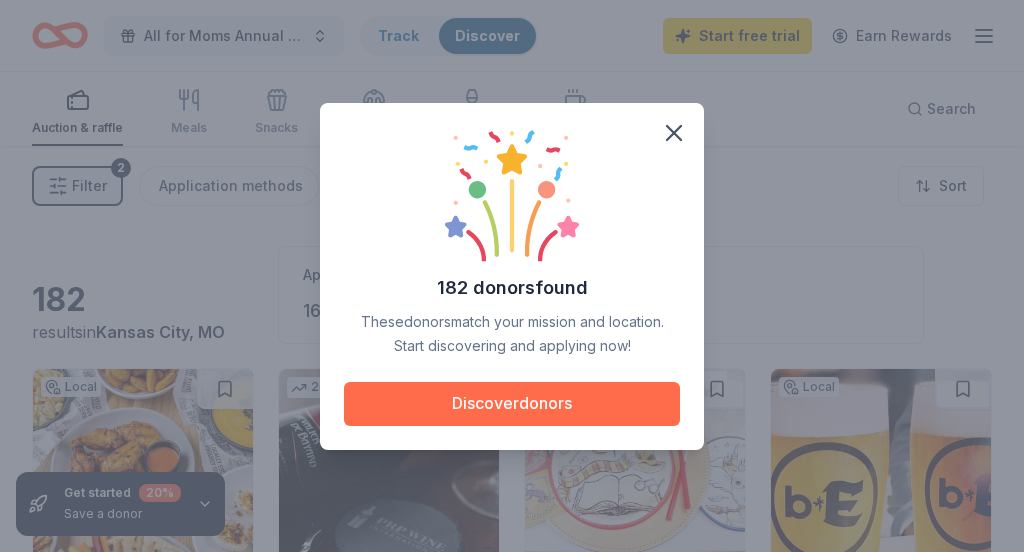 click on "Discover  donors" at bounding box center (512, 404) 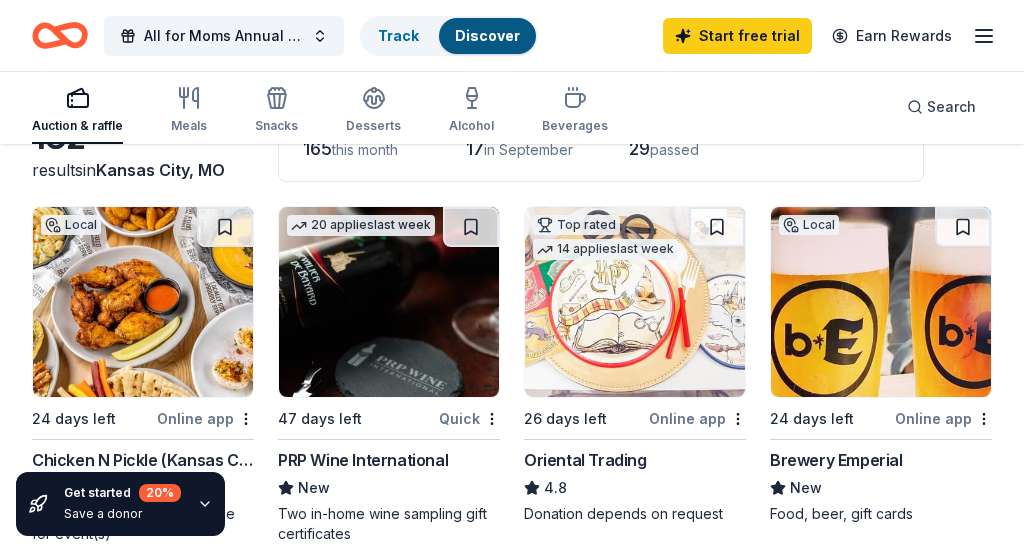 scroll, scrollTop: 161, scrollLeft: 0, axis: vertical 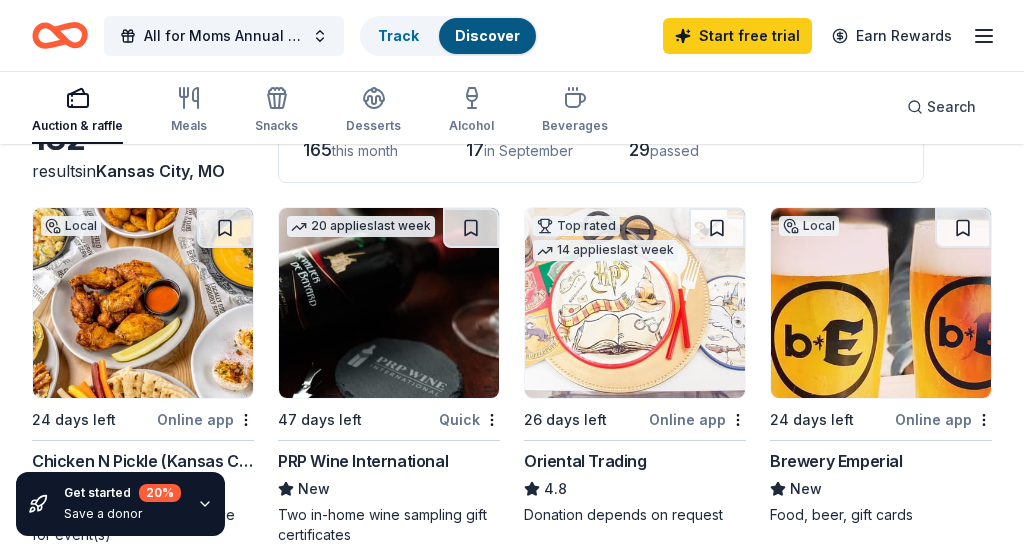 click at bounding box center (143, 303) 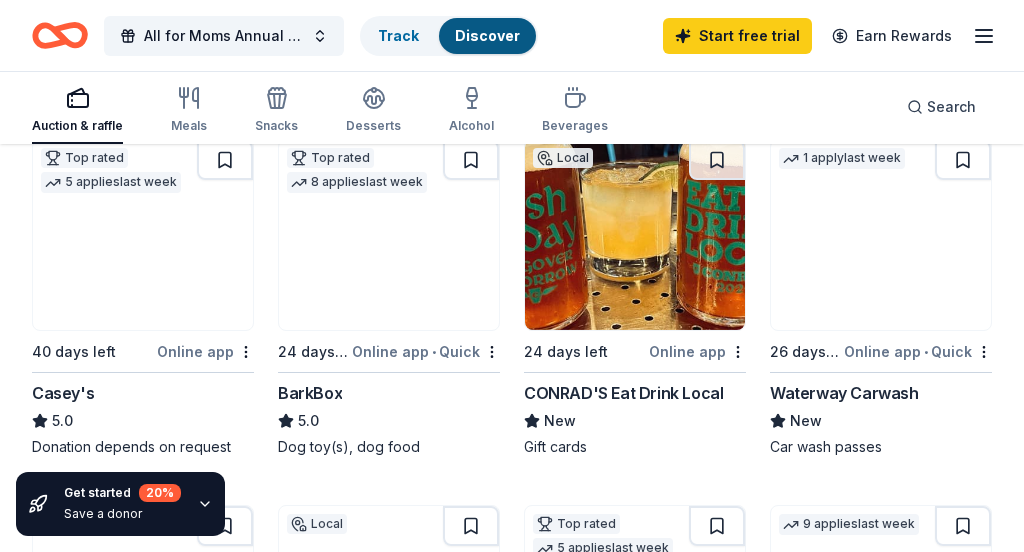 scroll, scrollTop: 621, scrollLeft: 0, axis: vertical 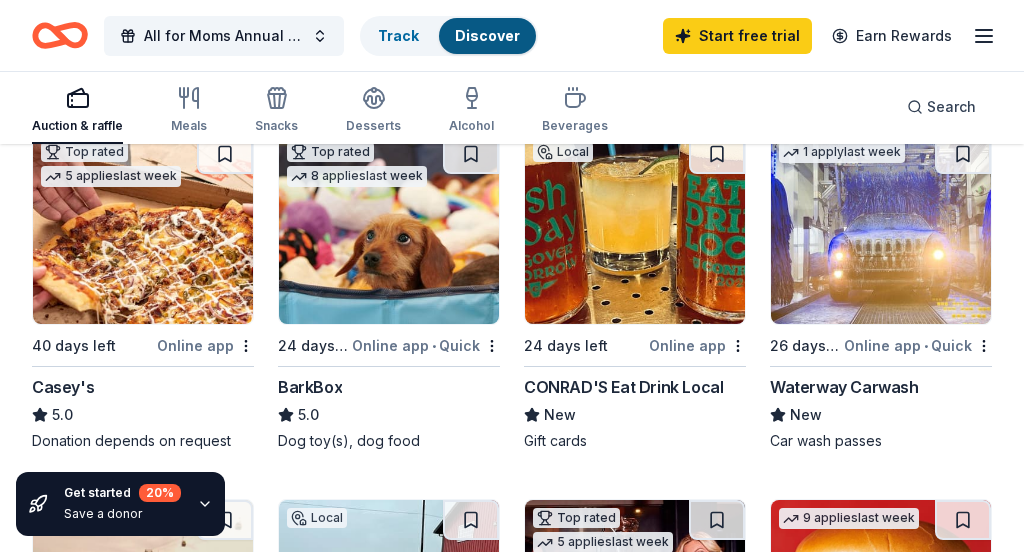 click at bounding box center (143, 229) 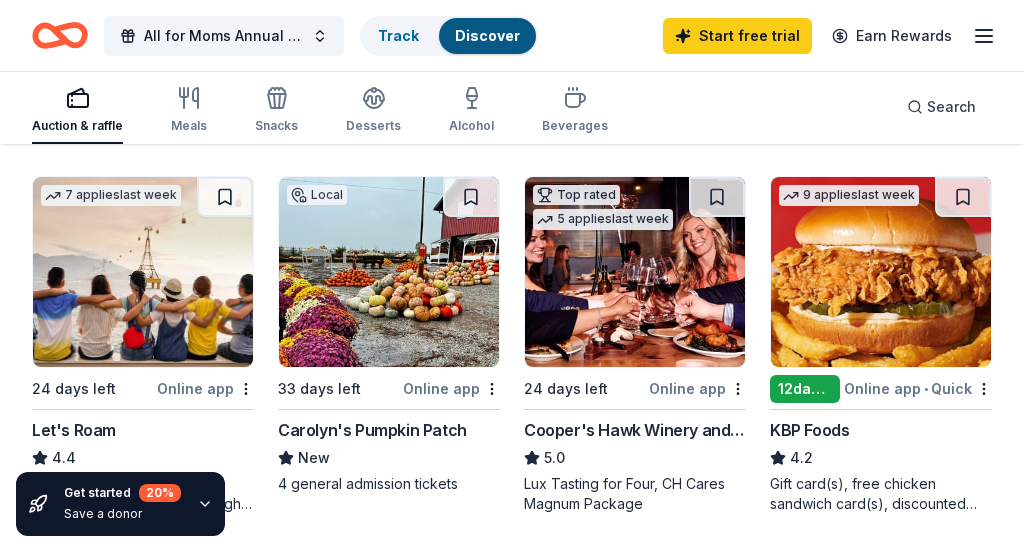 scroll, scrollTop: 945, scrollLeft: 0, axis: vertical 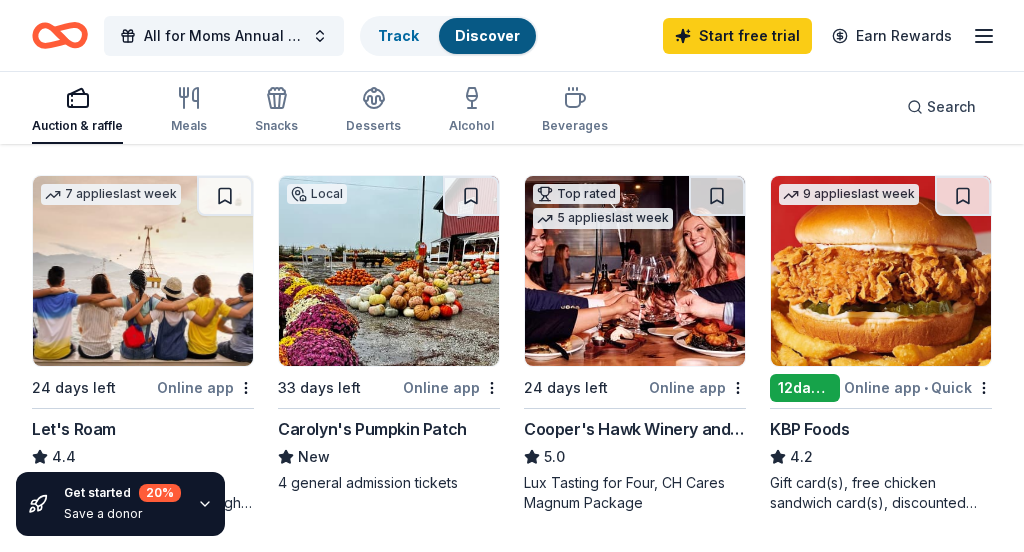 click at bounding box center [389, 271] 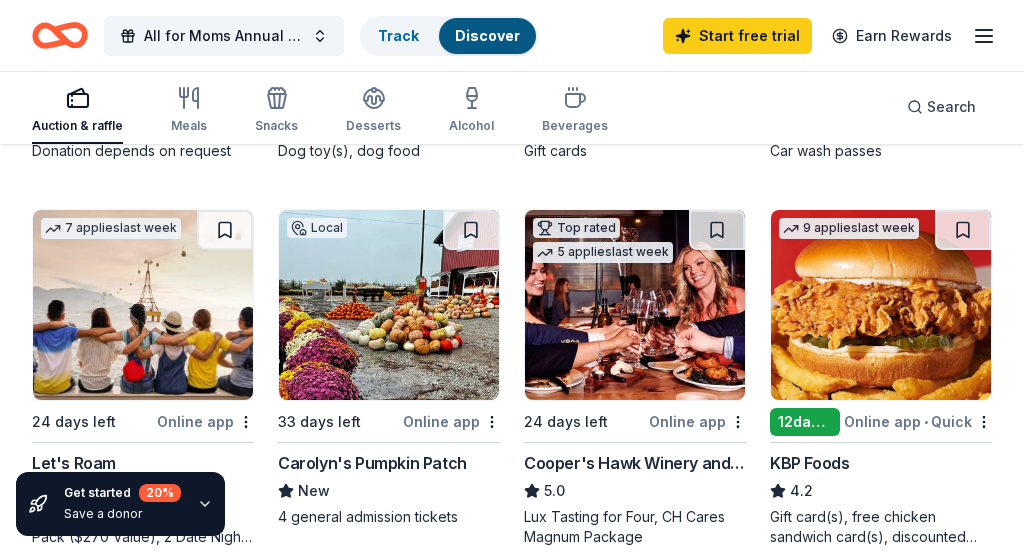 scroll, scrollTop: 934, scrollLeft: 0, axis: vertical 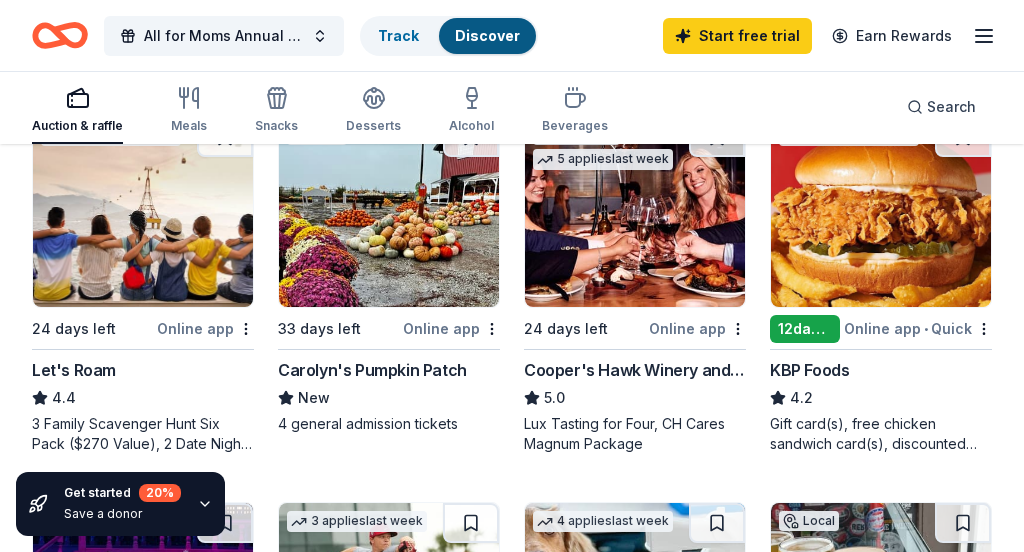click at bounding box center [635, 212] 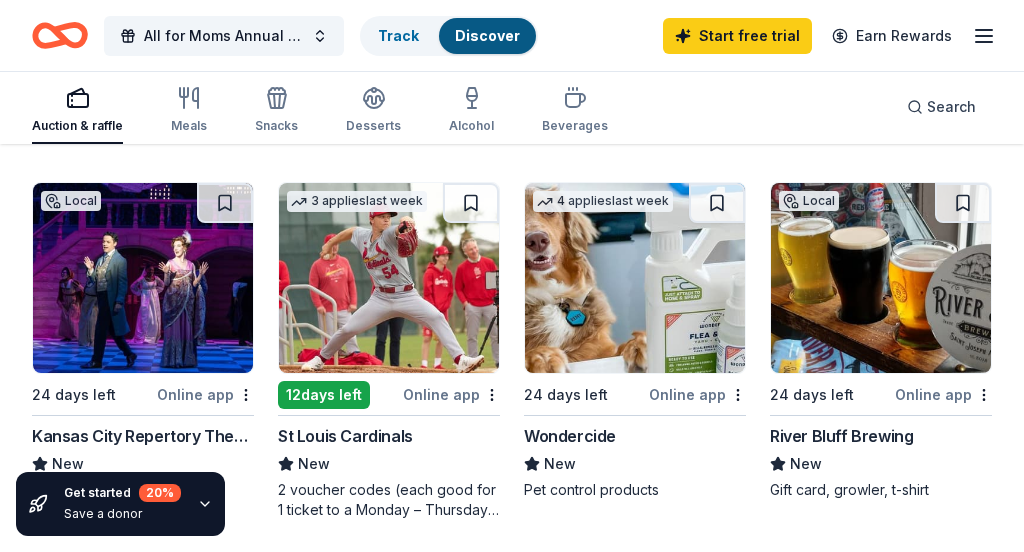 scroll, scrollTop: 1325, scrollLeft: 0, axis: vertical 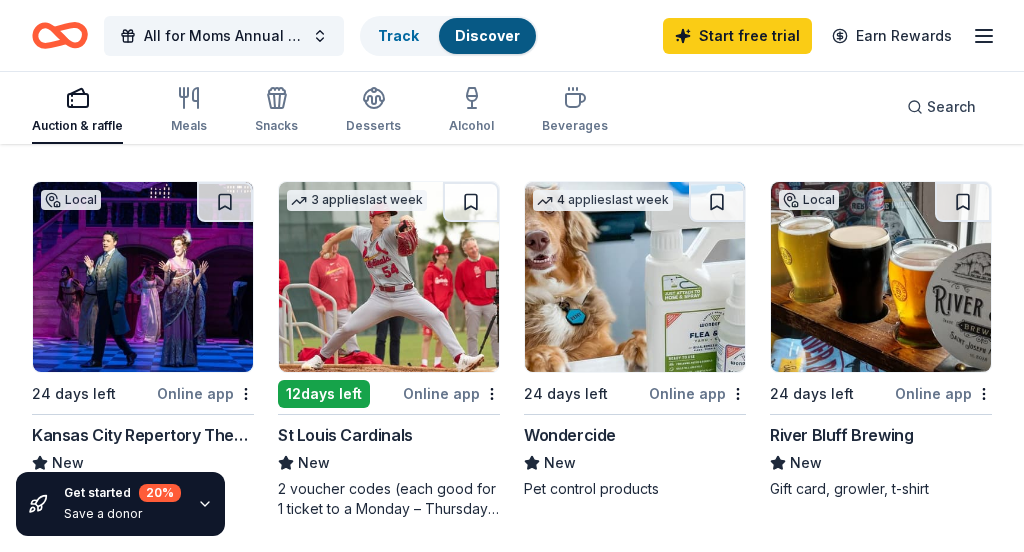click at bounding box center (881, 277) 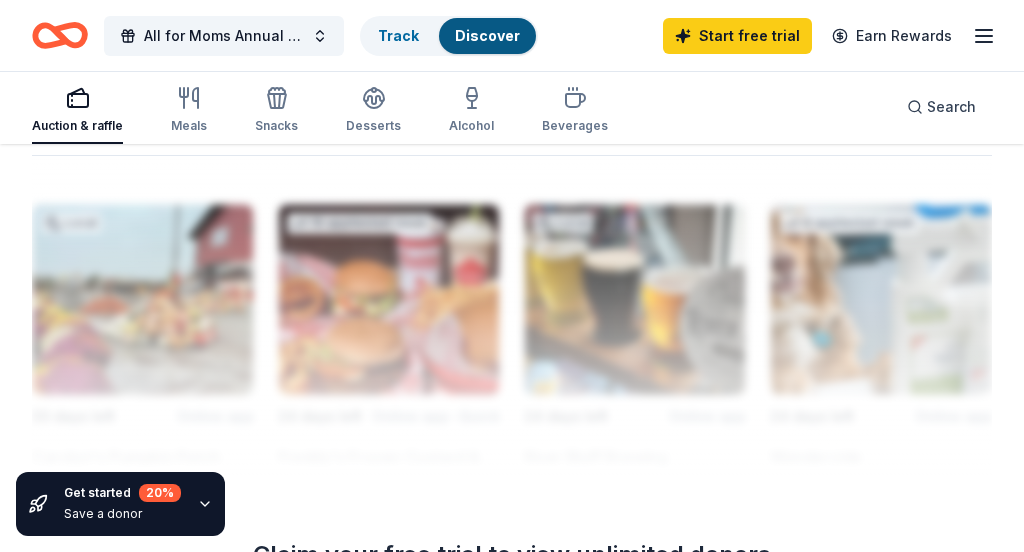 scroll, scrollTop: 2069, scrollLeft: 0, axis: vertical 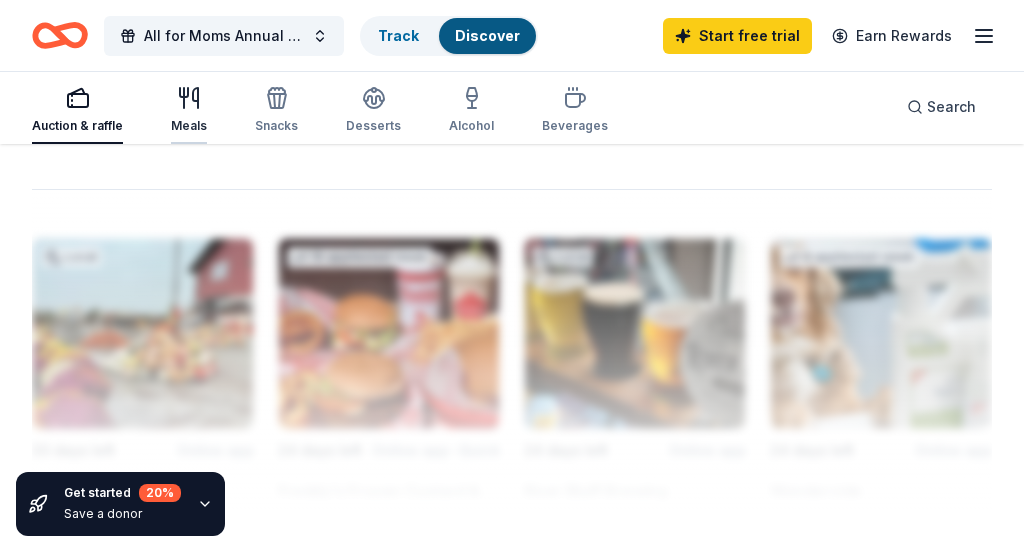 click 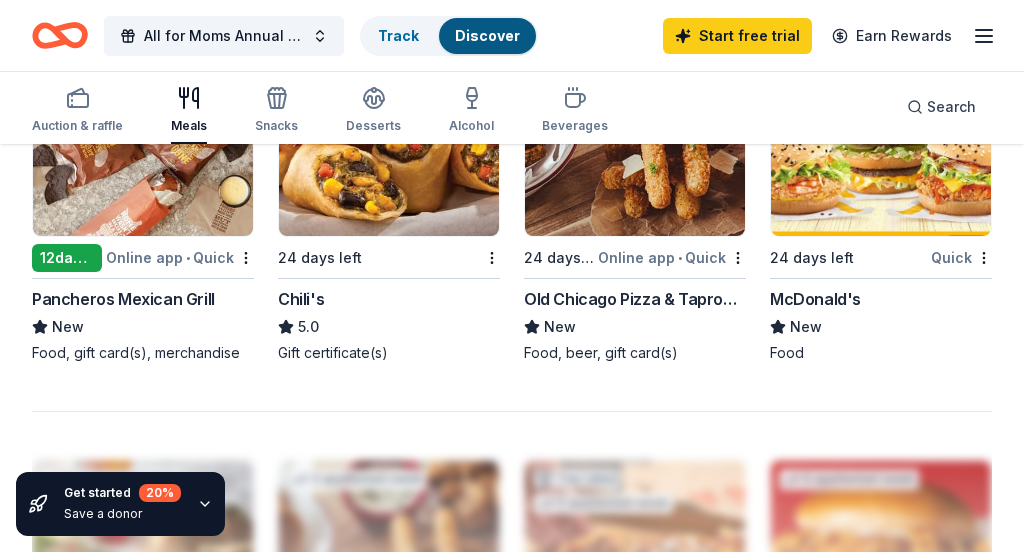 scroll, scrollTop: 1854, scrollLeft: 0, axis: vertical 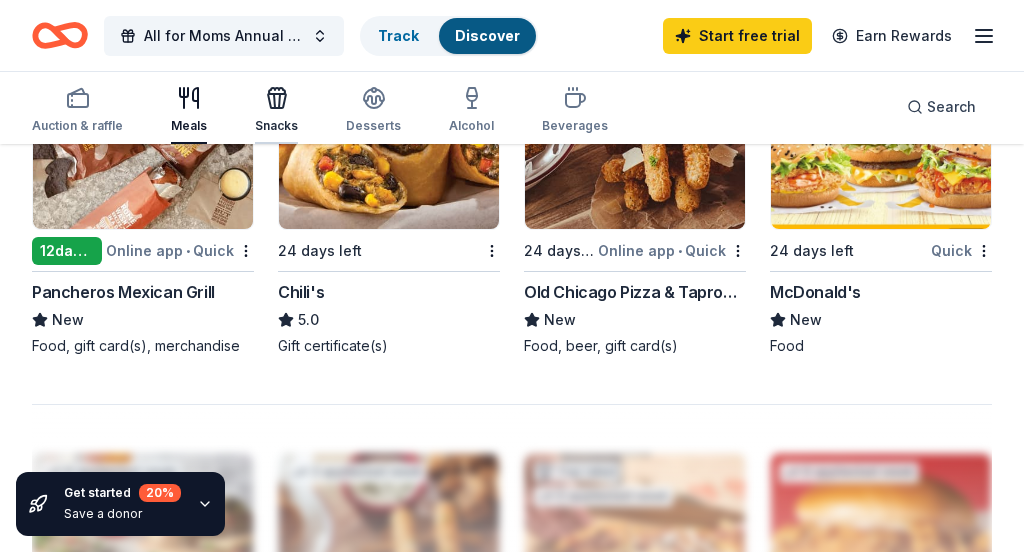 click on "Snacks" at bounding box center (276, 110) 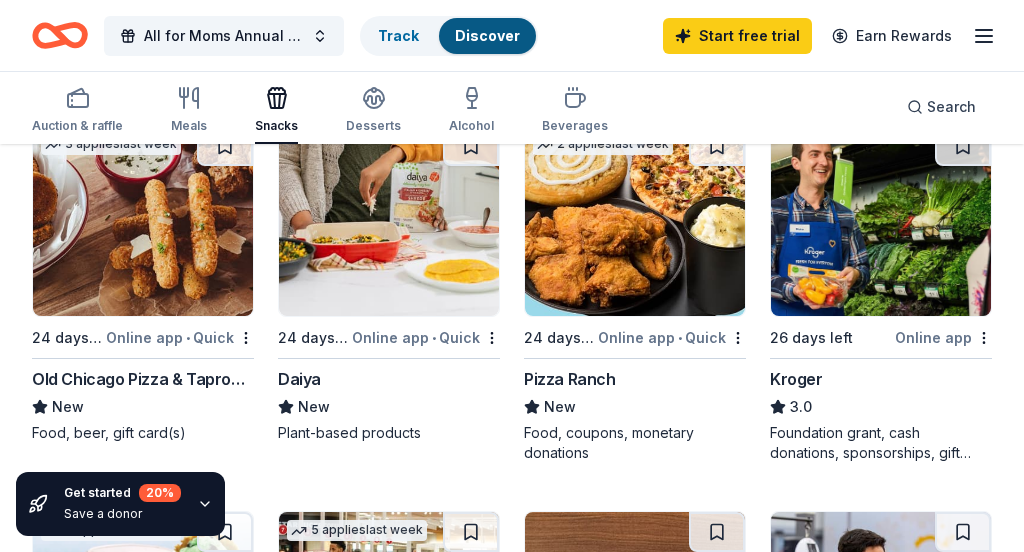 scroll, scrollTop: 1362, scrollLeft: 0, axis: vertical 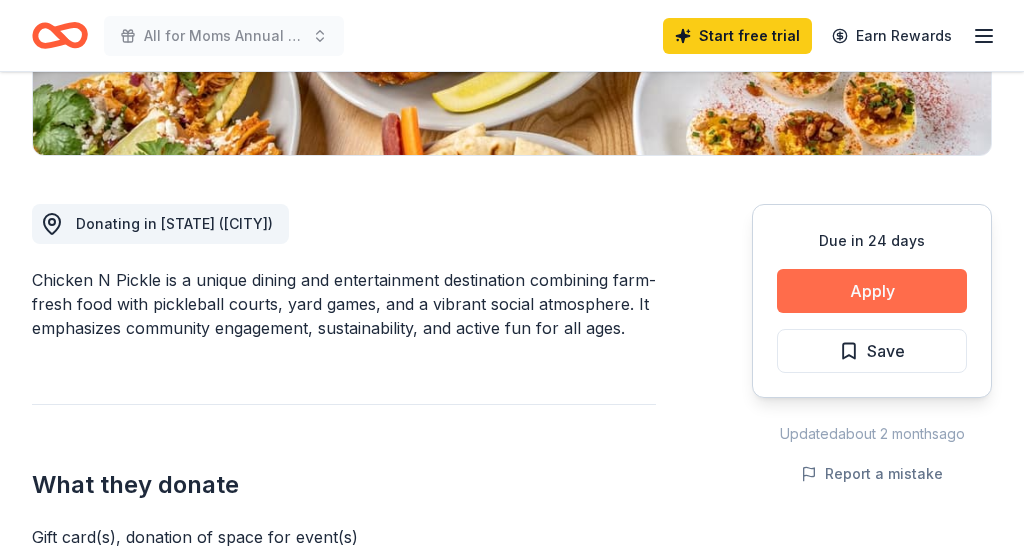 click on "Apply" at bounding box center (872, 291) 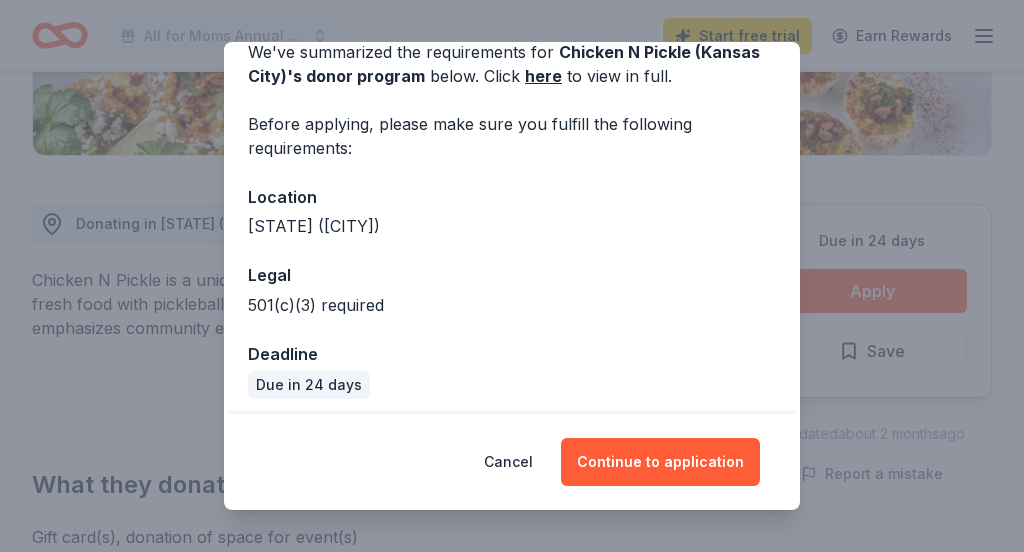 scroll, scrollTop: 108, scrollLeft: 0, axis: vertical 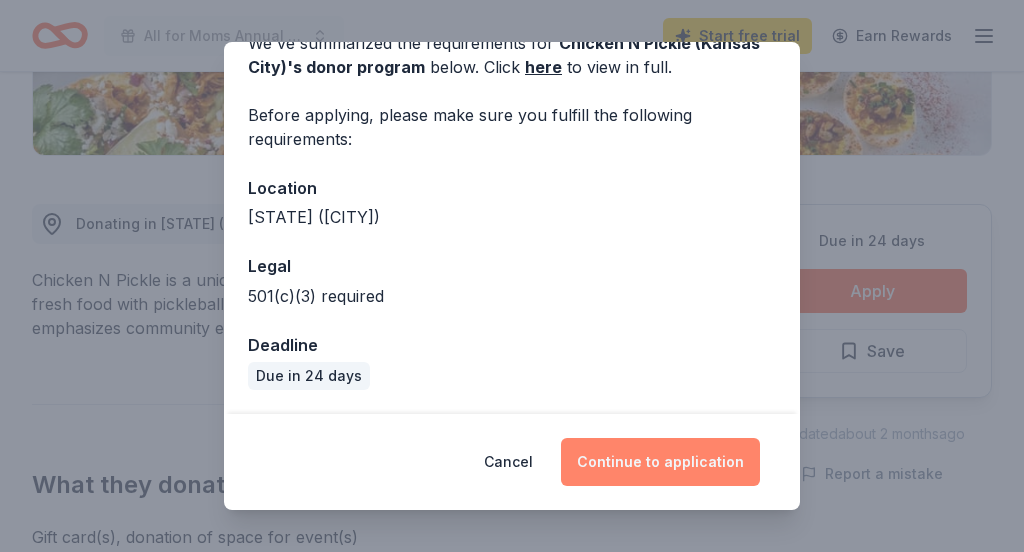 click on "Continue to application" at bounding box center [660, 462] 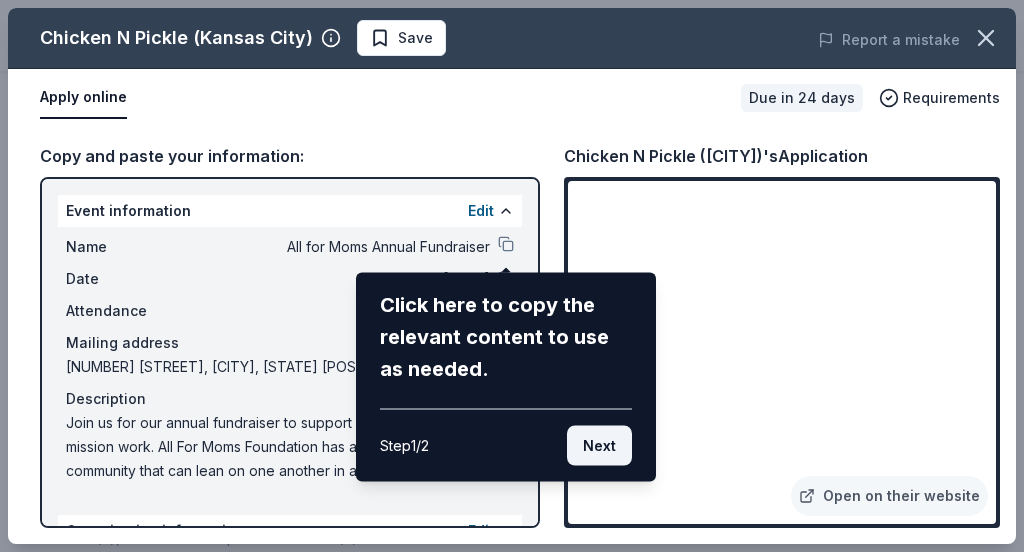 click on "Next" at bounding box center (599, 446) 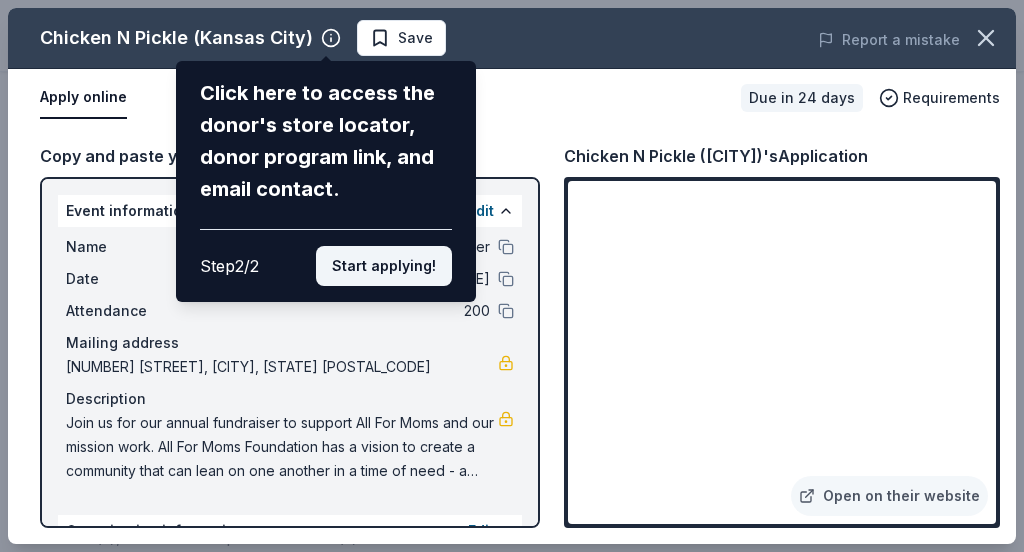 click on "Start applying!" at bounding box center (384, 266) 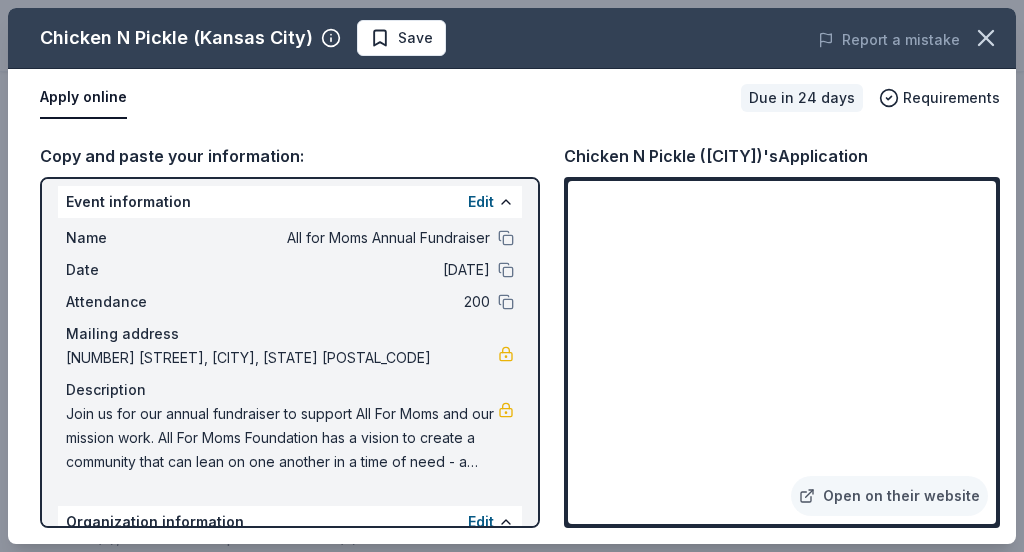 scroll, scrollTop: 0, scrollLeft: 0, axis: both 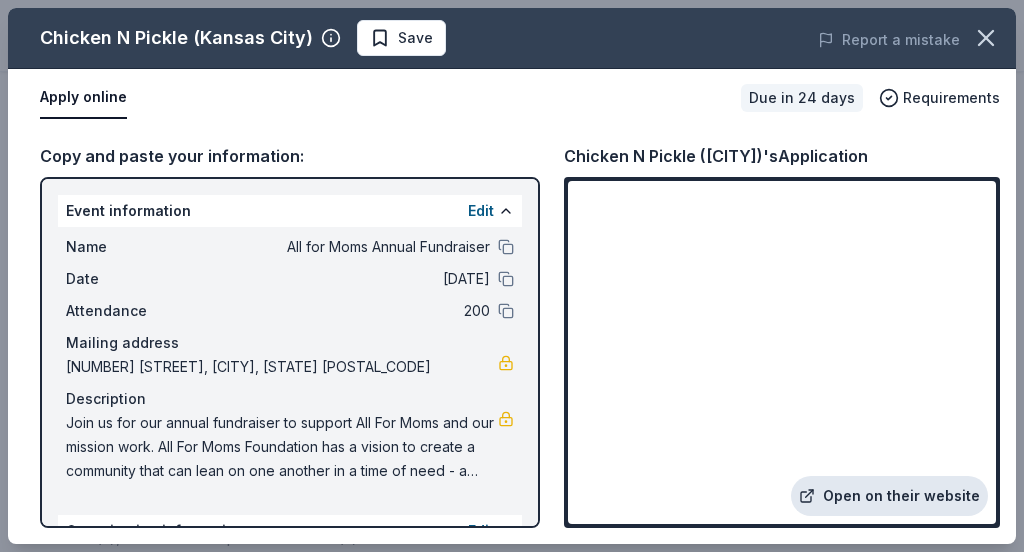 click on "Open on their website" at bounding box center [889, 496] 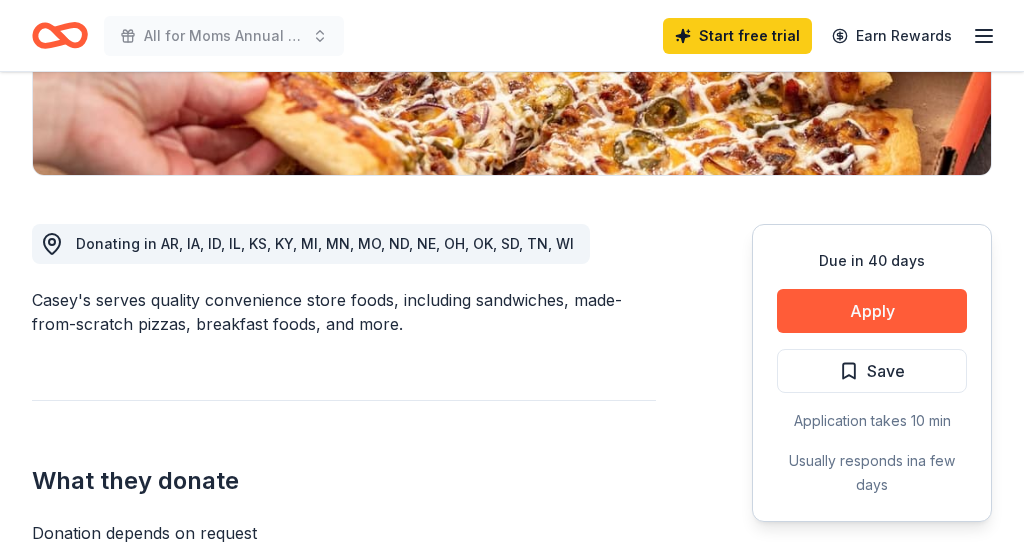 scroll, scrollTop: 435, scrollLeft: 0, axis: vertical 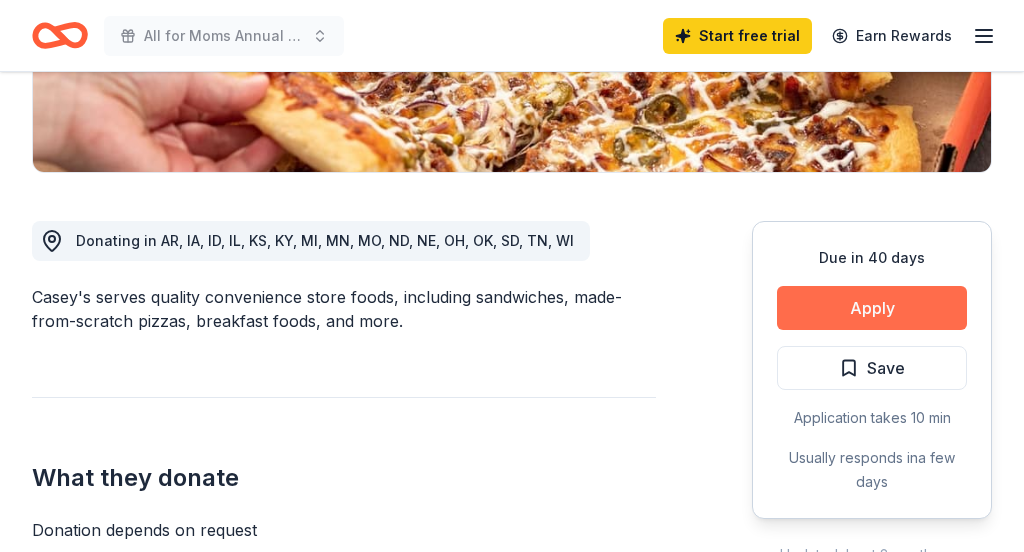 click on "Apply" at bounding box center [872, 308] 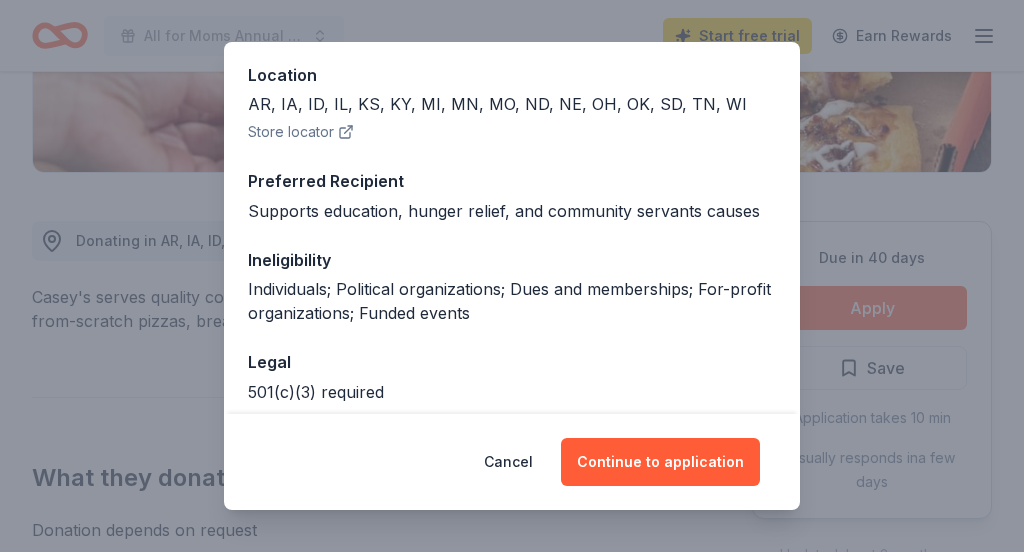 scroll, scrollTop: 317, scrollLeft: 0, axis: vertical 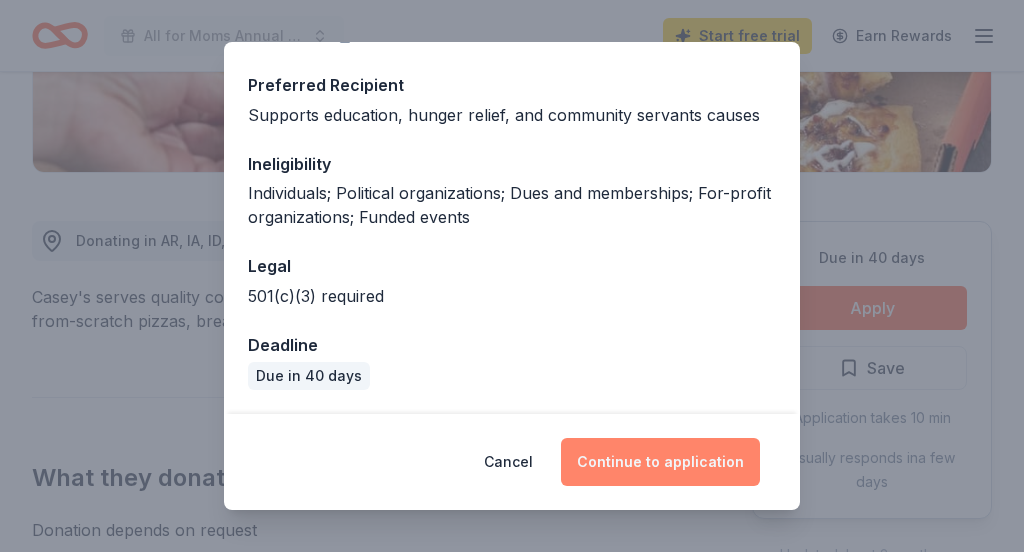 click on "Continue to application" at bounding box center [660, 462] 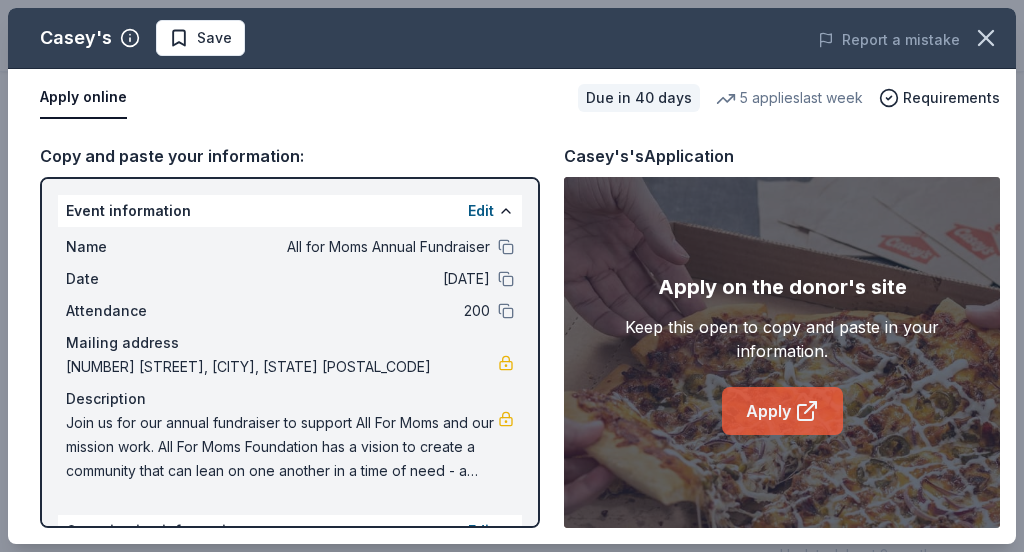 click on "Apply" at bounding box center (782, 411) 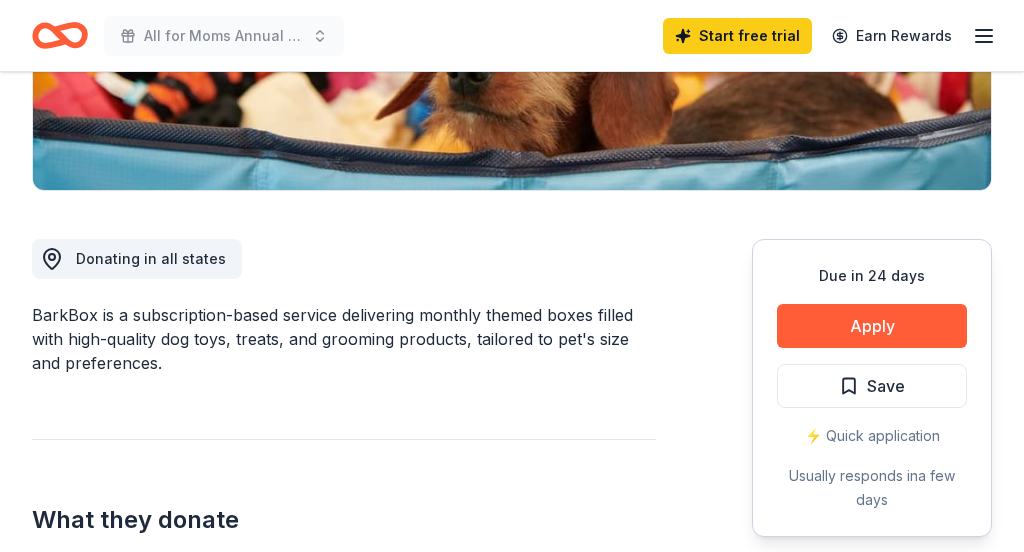 scroll, scrollTop: 419, scrollLeft: 0, axis: vertical 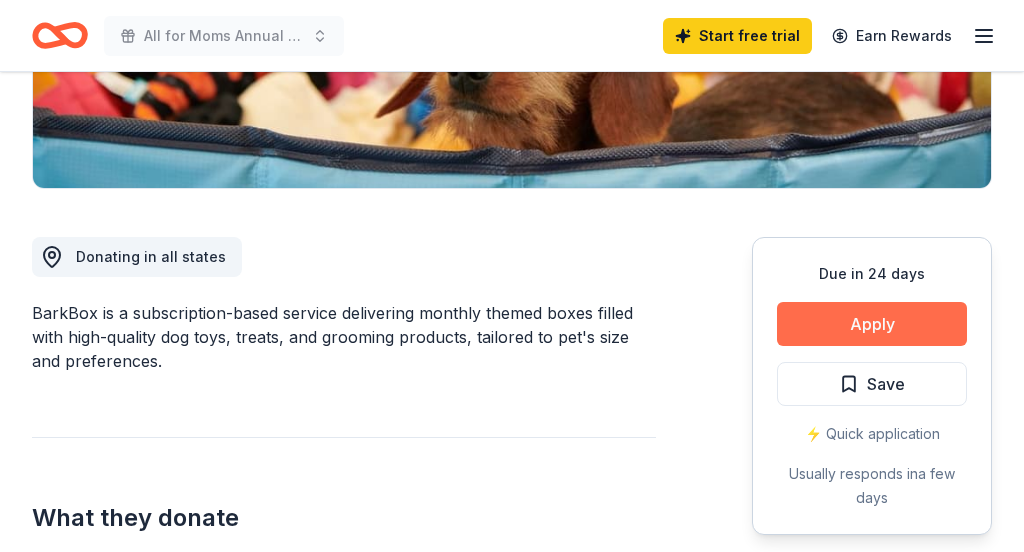 click on "Apply" at bounding box center (872, 324) 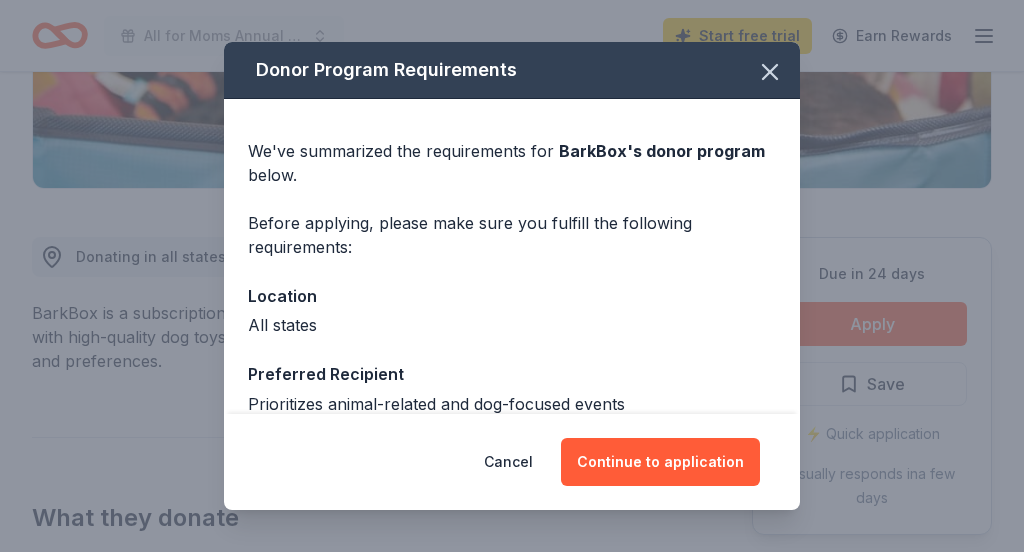 scroll, scrollTop: 186, scrollLeft: 0, axis: vertical 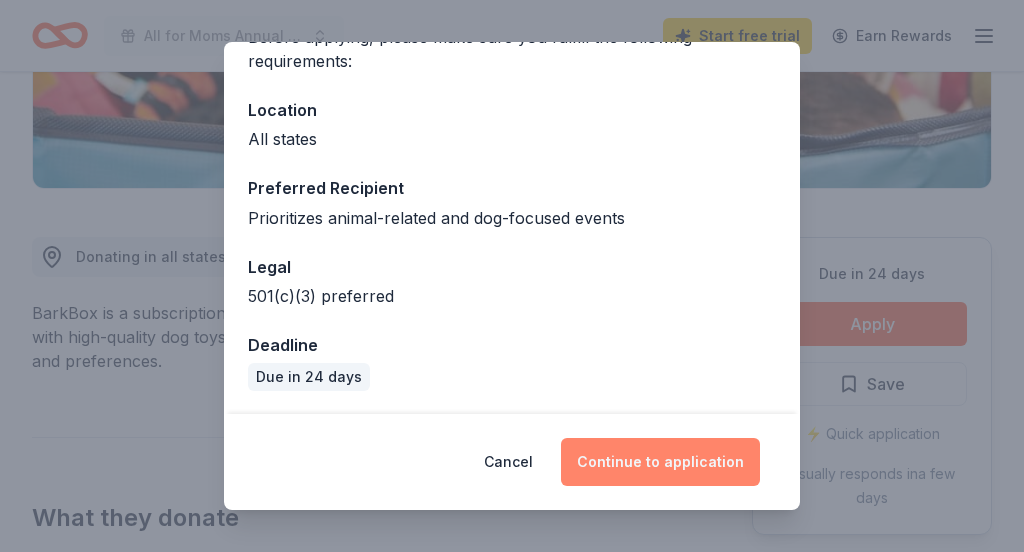 click on "Continue to application" at bounding box center (660, 462) 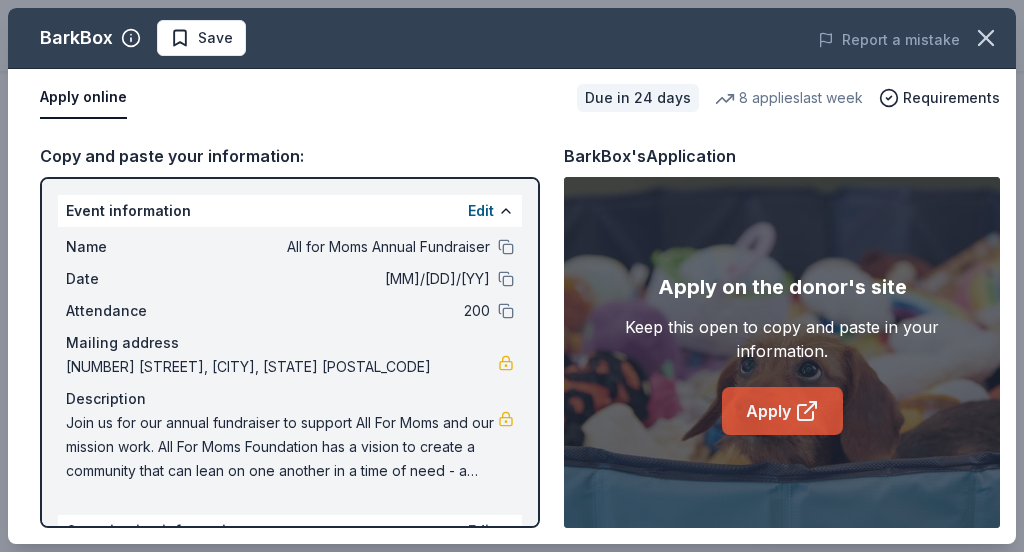 click on "Apply" at bounding box center (782, 411) 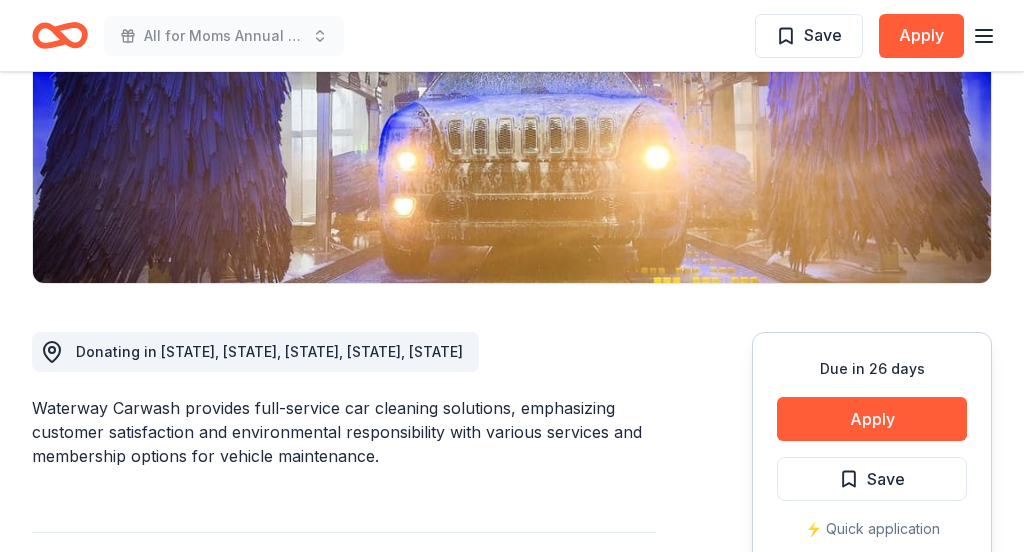 scroll, scrollTop: 329, scrollLeft: 0, axis: vertical 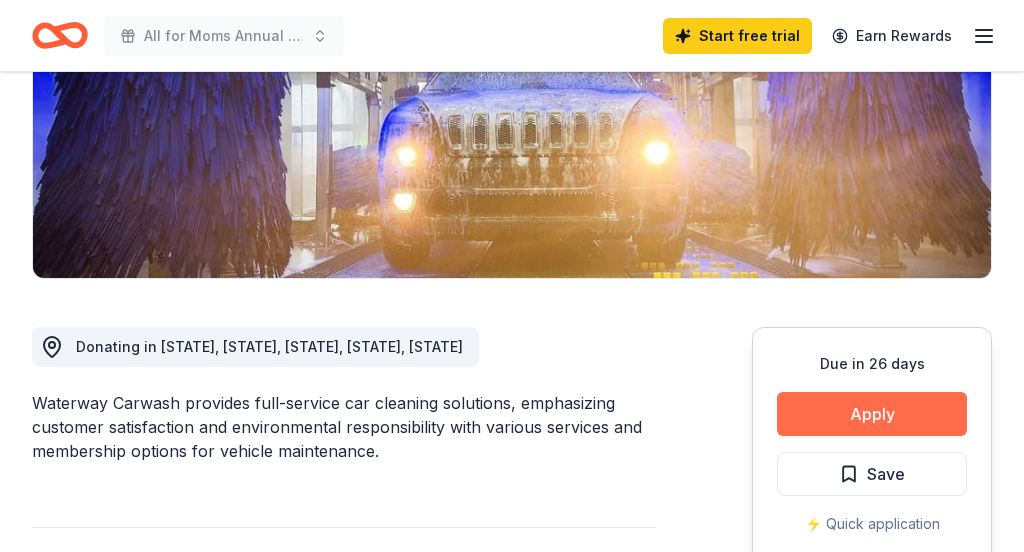 click on "Apply" at bounding box center (872, 414) 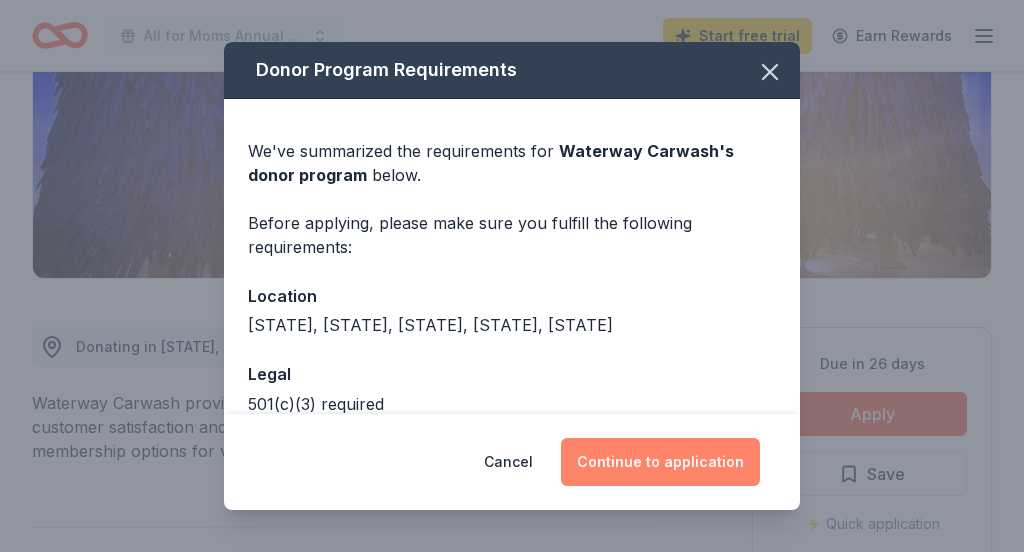 click on "Continue to application" at bounding box center [660, 462] 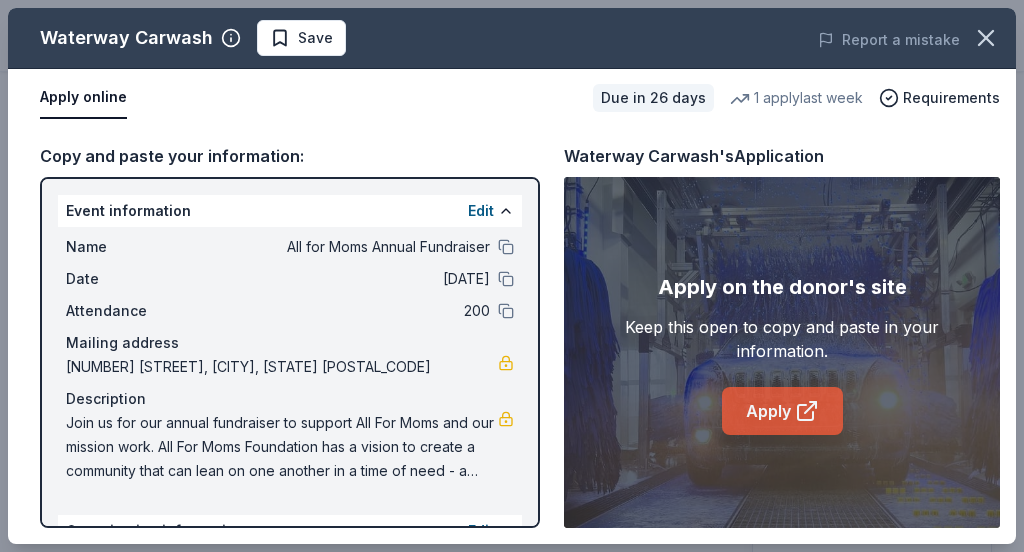 click on "Apply" at bounding box center (782, 411) 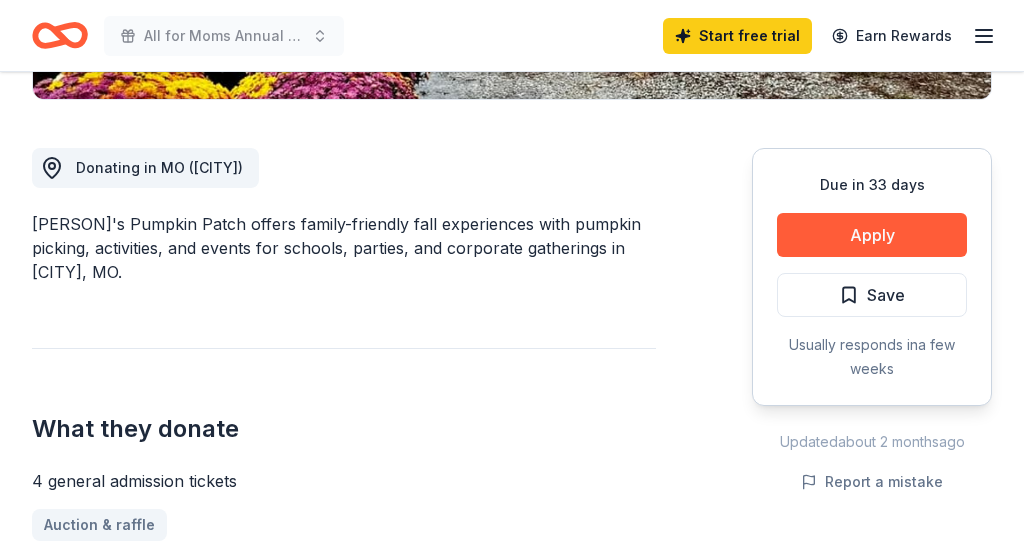 scroll, scrollTop: 513, scrollLeft: 0, axis: vertical 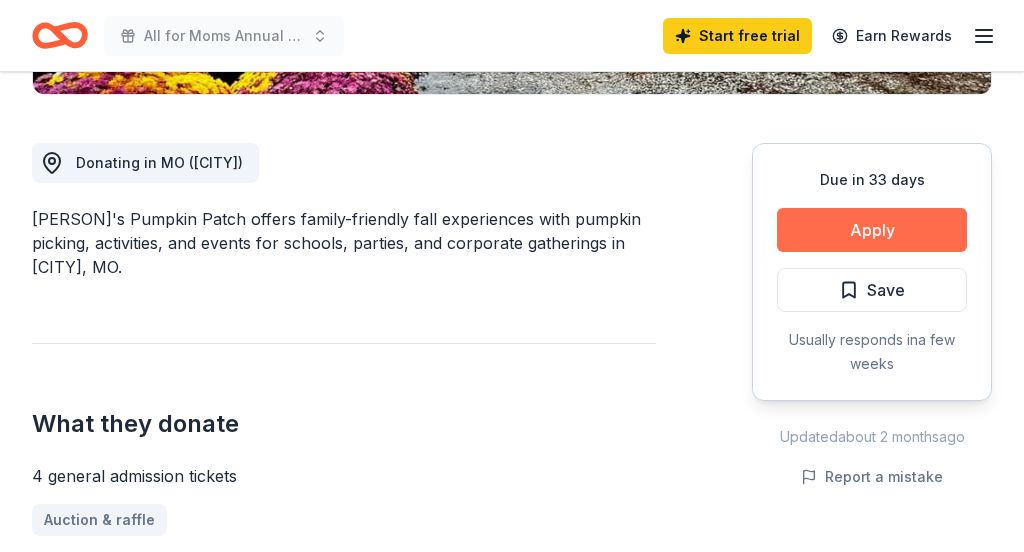 click on "Apply" at bounding box center (872, 230) 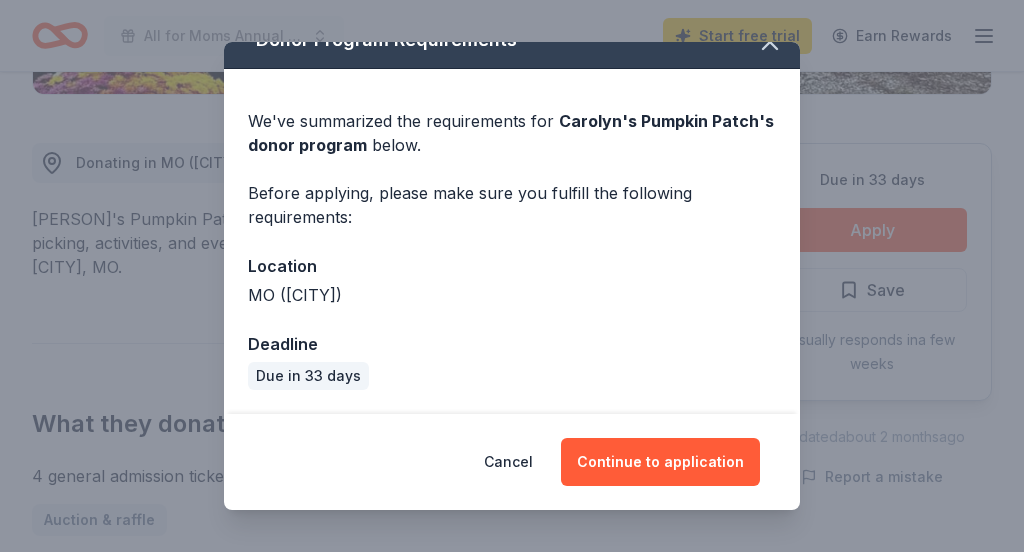 scroll, scrollTop: 0, scrollLeft: 0, axis: both 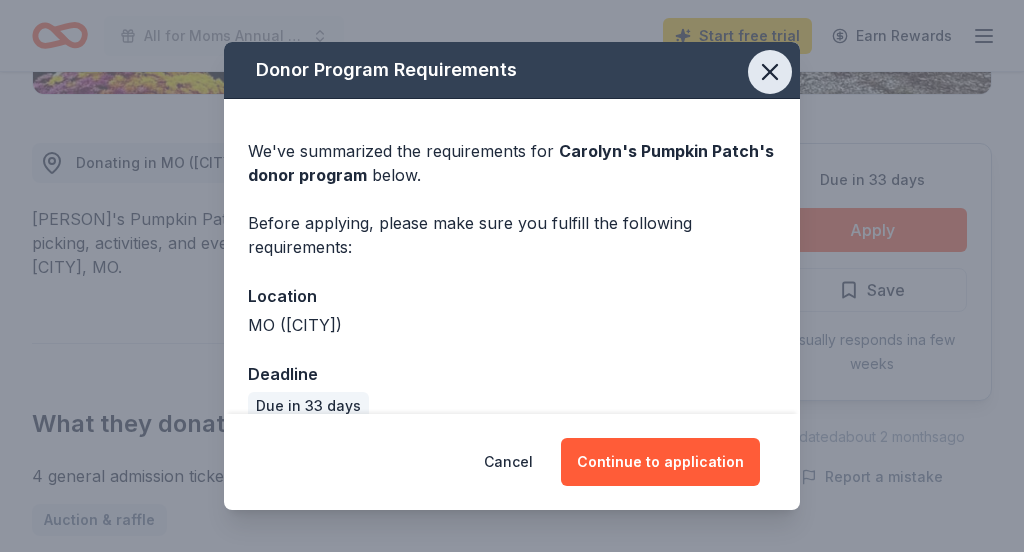 click 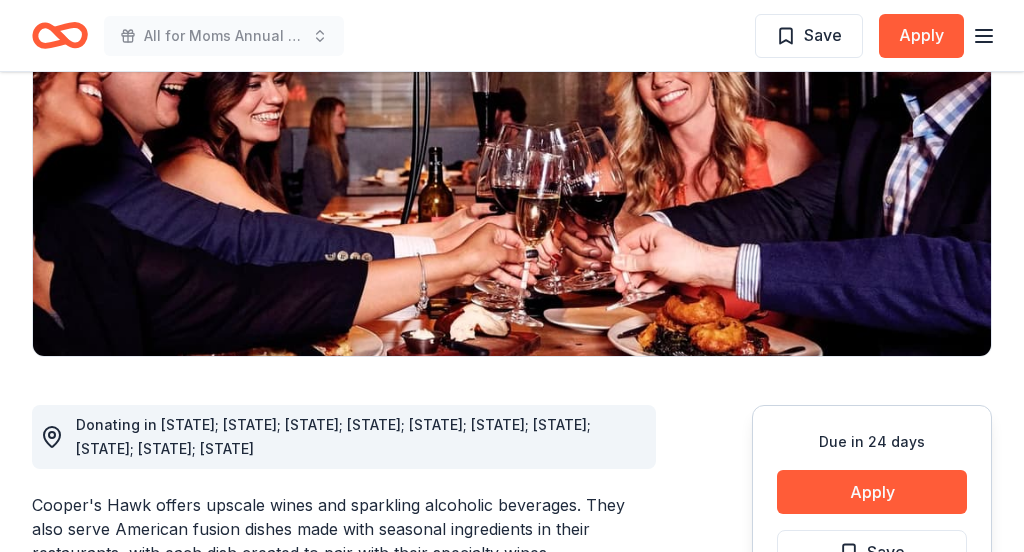 scroll, scrollTop: 253, scrollLeft: 0, axis: vertical 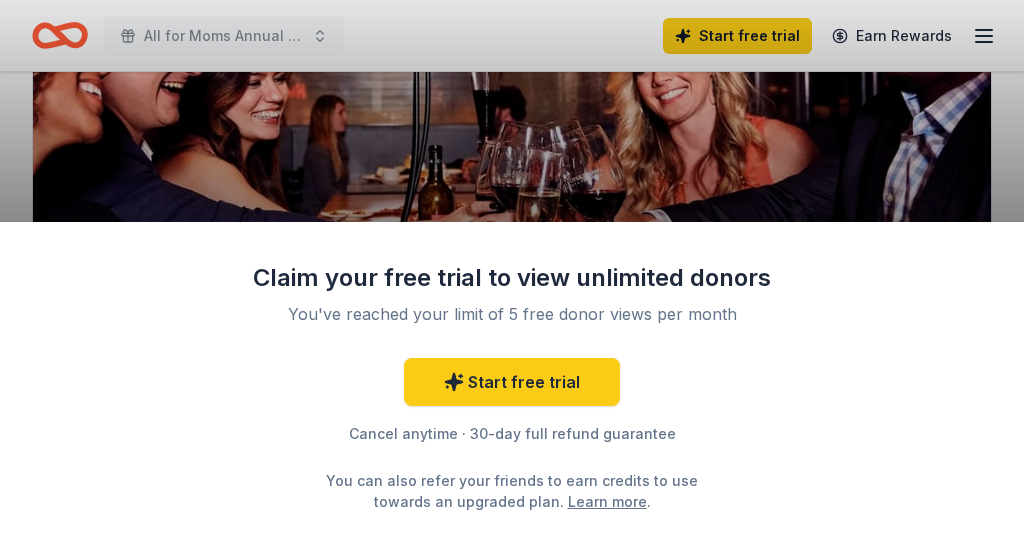 click on "Claim your free trial to view unlimited donors You've reached your limit of 5 free donor views per month Start free  trial Cancel anytime · 30-day full refund guarantee You can also refer your friends to earn credits to use towards an upgraded plan.   Learn more ." at bounding box center [512, 276] 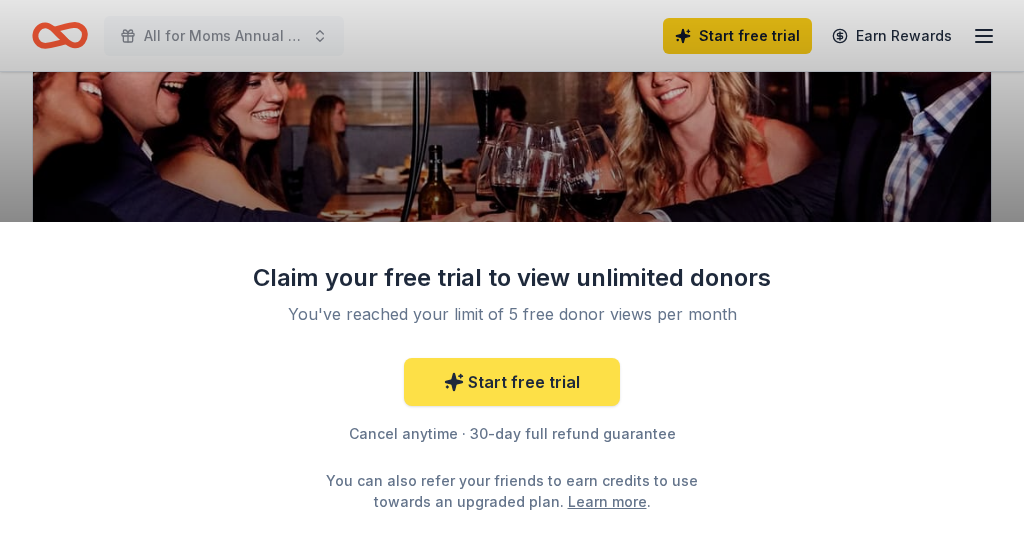 click on "Start free  trial" at bounding box center [512, 382] 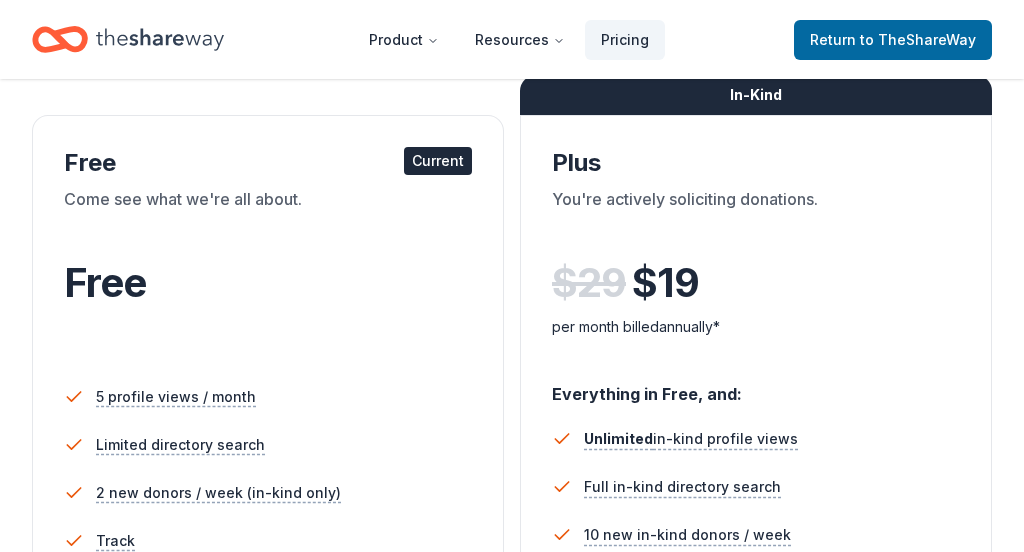 scroll, scrollTop: 0, scrollLeft: 0, axis: both 